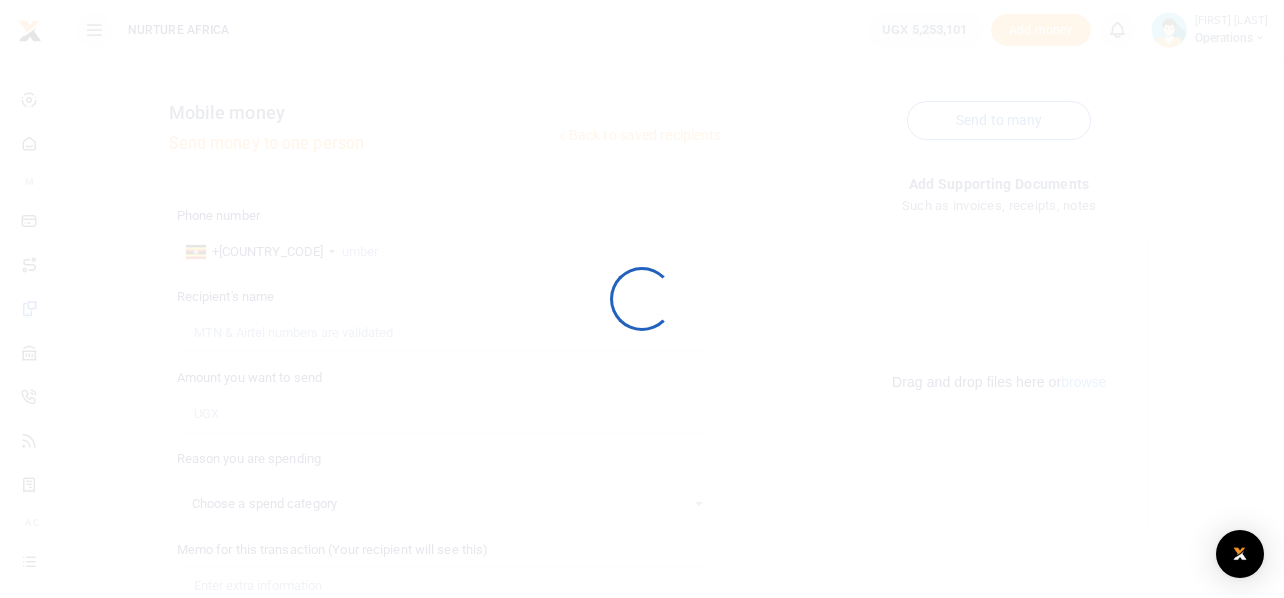 scroll, scrollTop: 0, scrollLeft: 0, axis: both 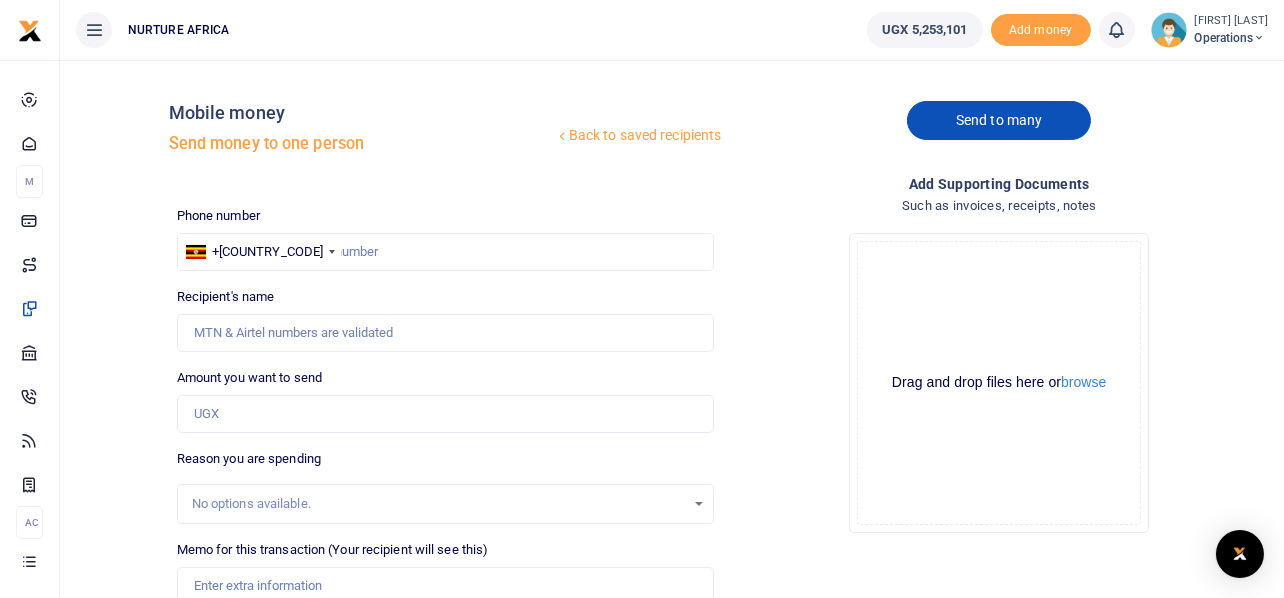 click on "Send to many" at bounding box center [999, 120] 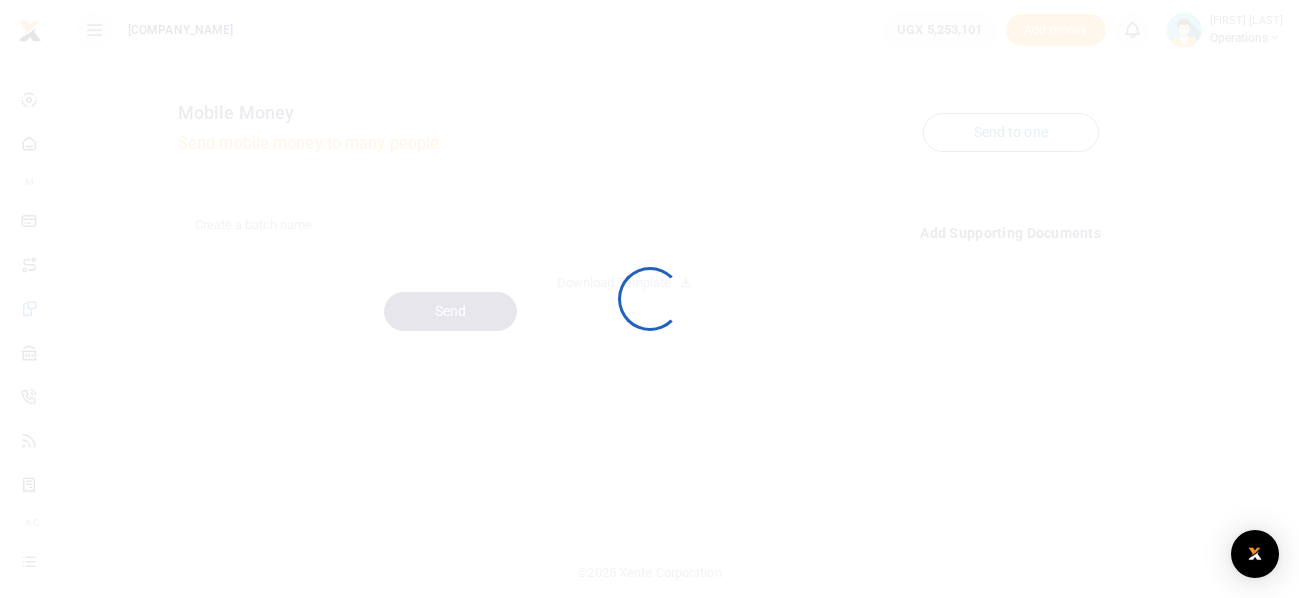 scroll, scrollTop: 0, scrollLeft: 0, axis: both 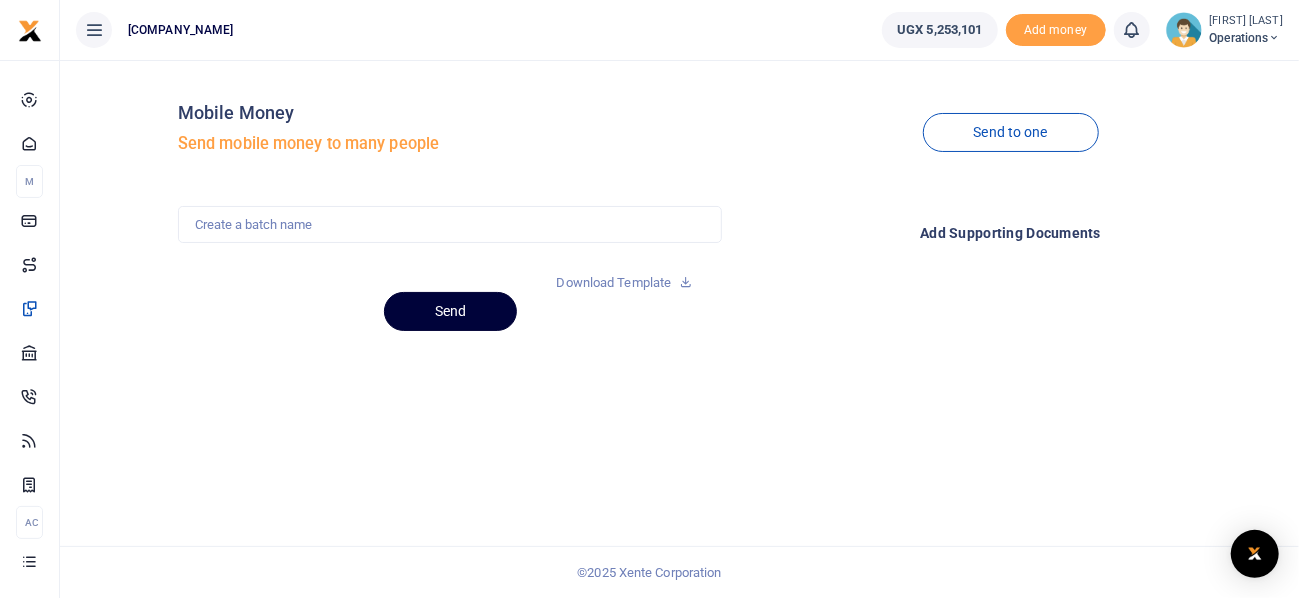 click on "Send" at bounding box center [450, 311] 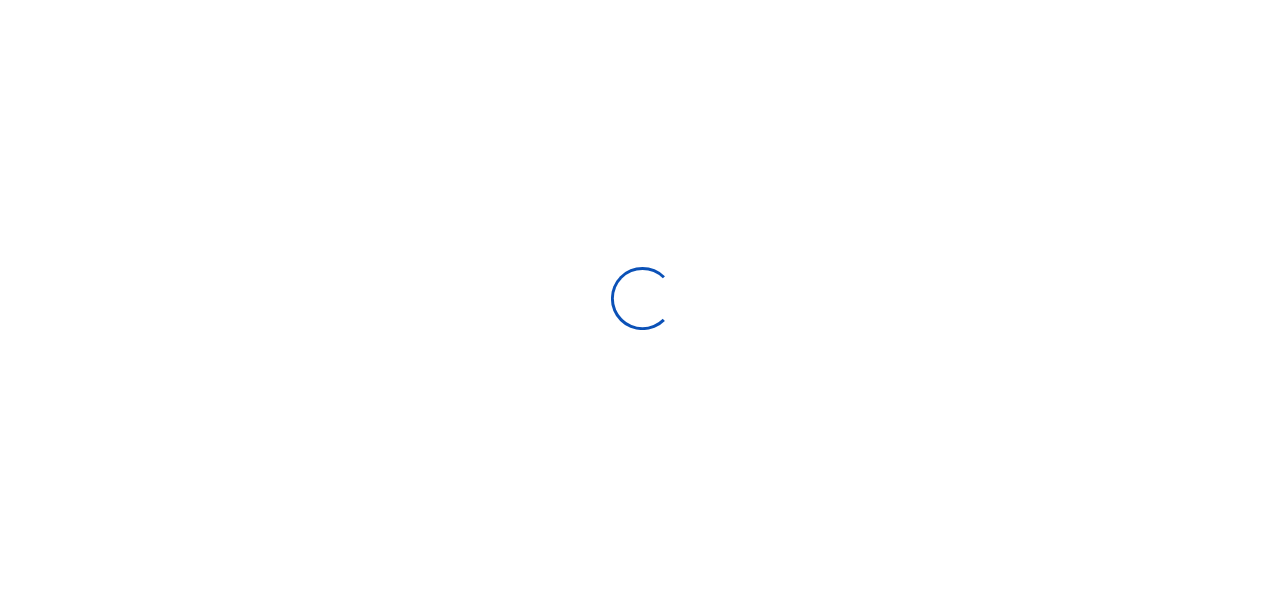 scroll, scrollTop: 0, scrollLeft: 0, axis: both 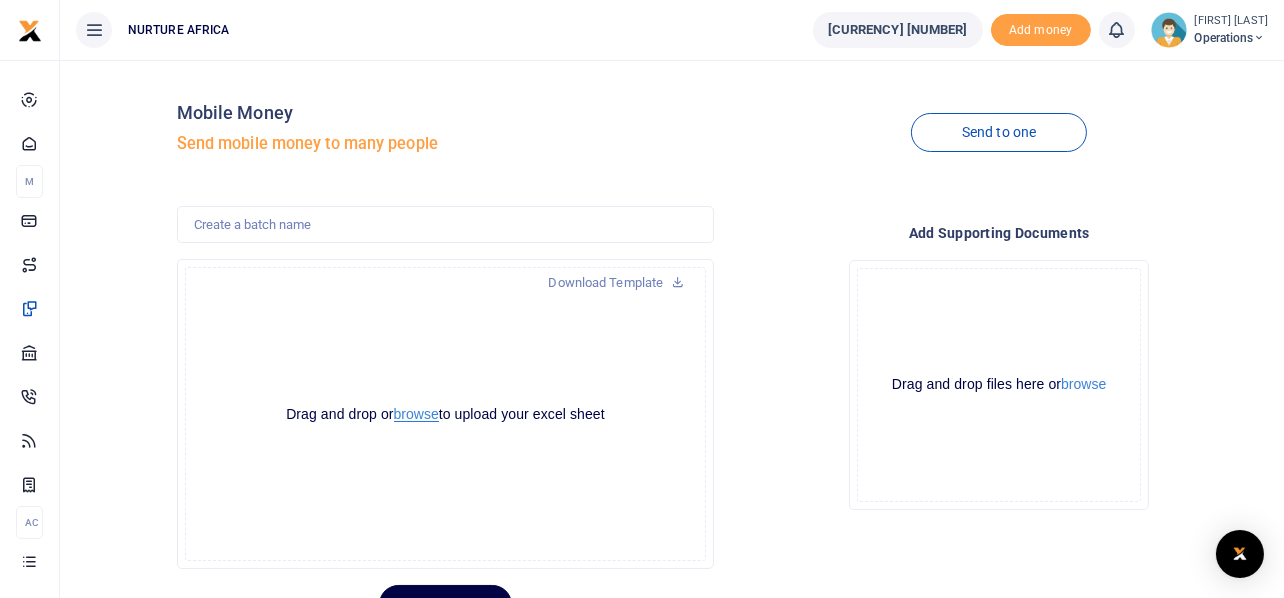 click on "browse" at bounding box center [416, 414] 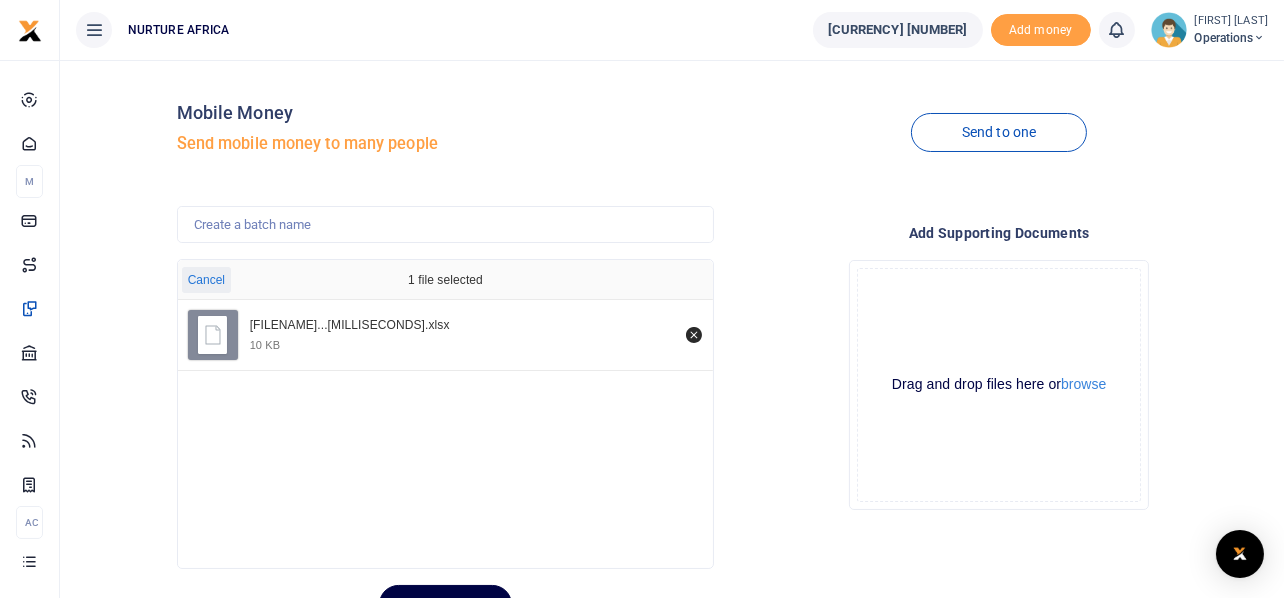 scroll, scrollTop: 94, scrollLeft: 0, axis: vertical 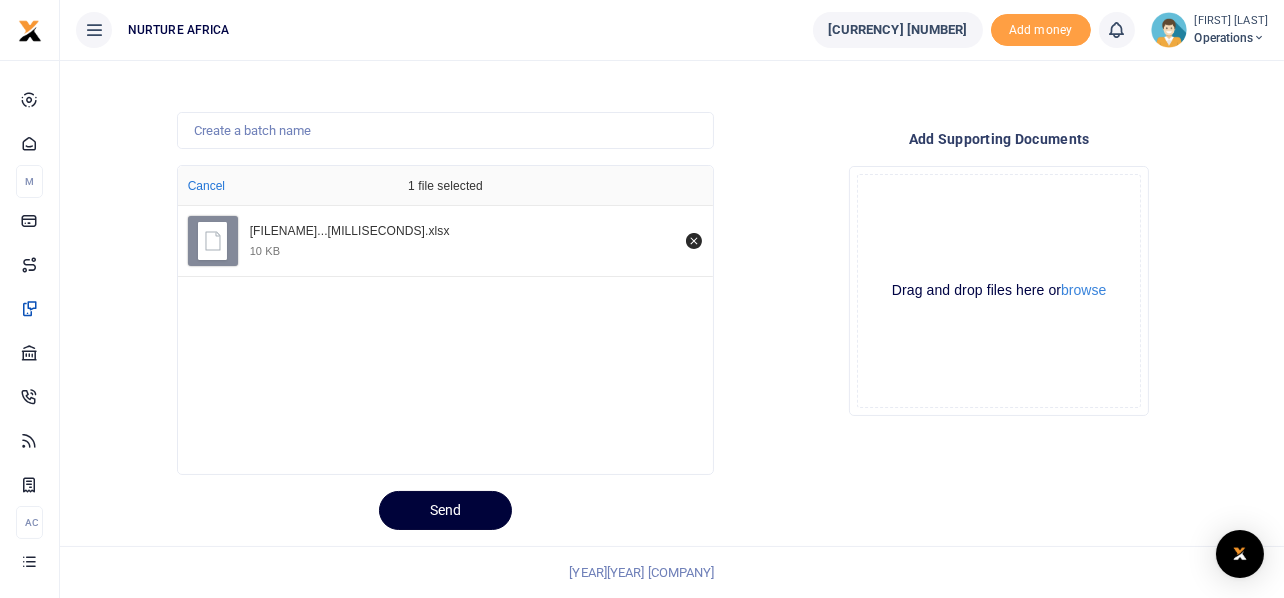 click on "Send" at bounding box center [445, 510] 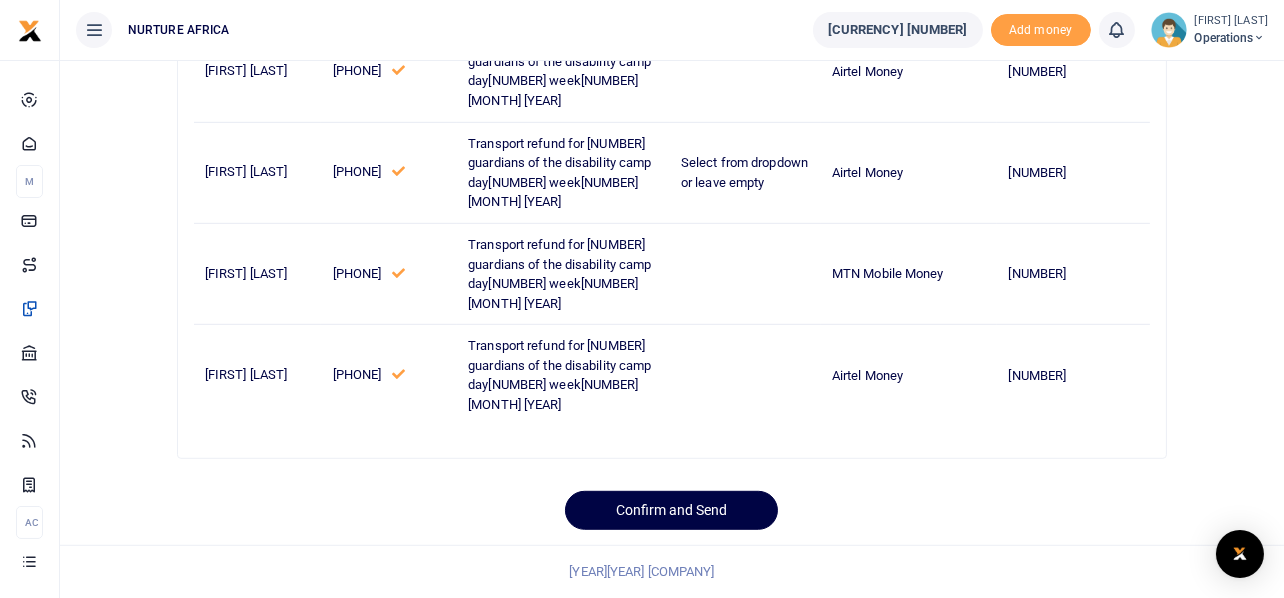 scroll, scrollTop: 2031, scrollLeft: 0, axis: vertical 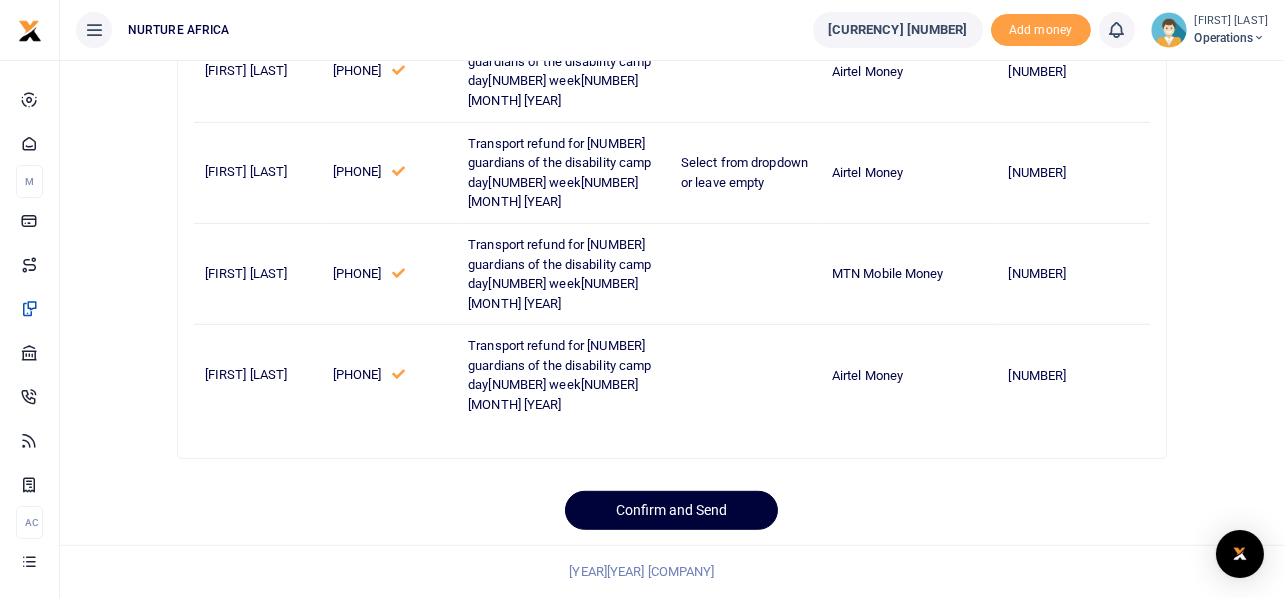click on "Confirm and Send" at bounding box center [671, 510] 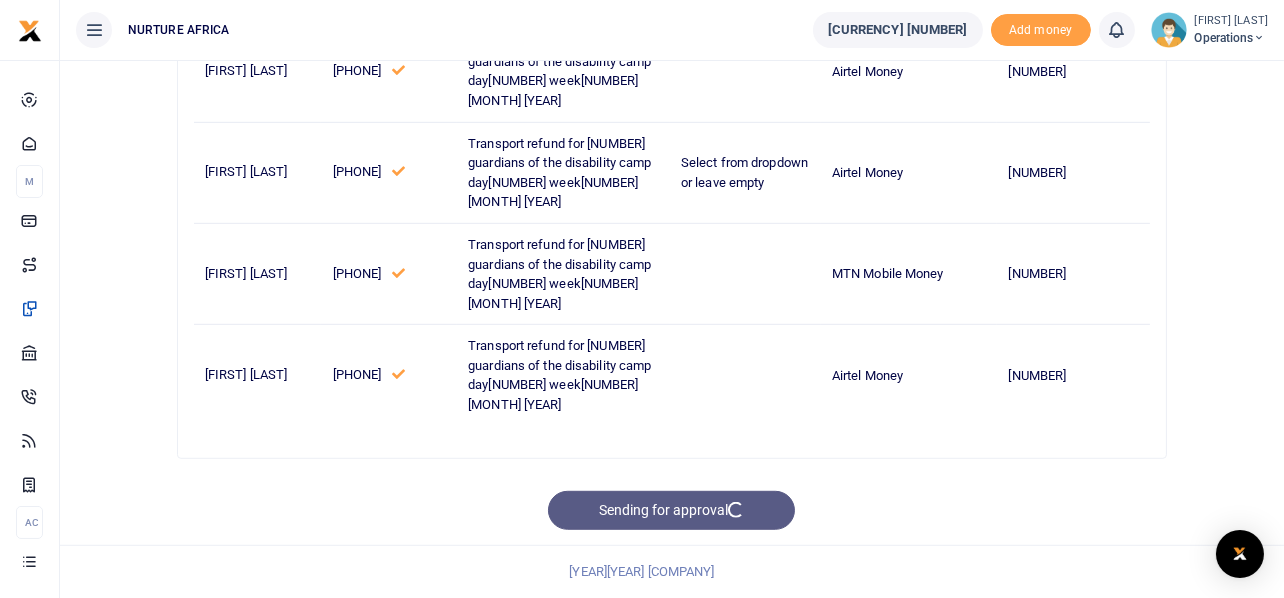 scroll, scrollTop: 1680, scrollLeft: 0, axis: vertical 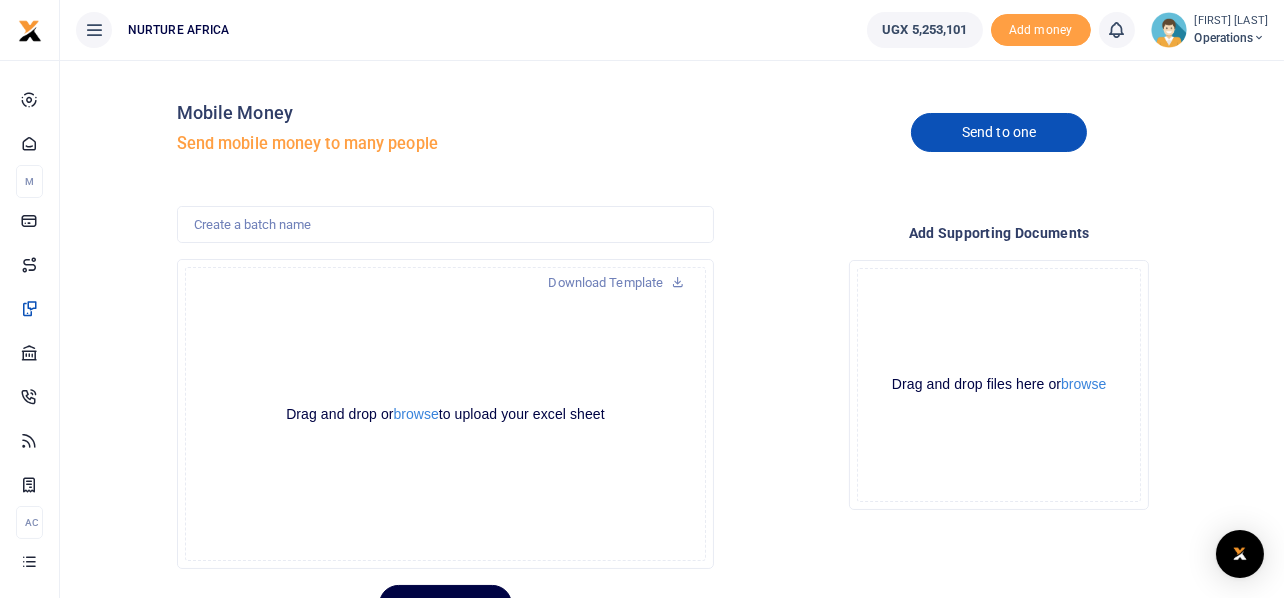 click on "Send to one" at bounding box center [999, 132] 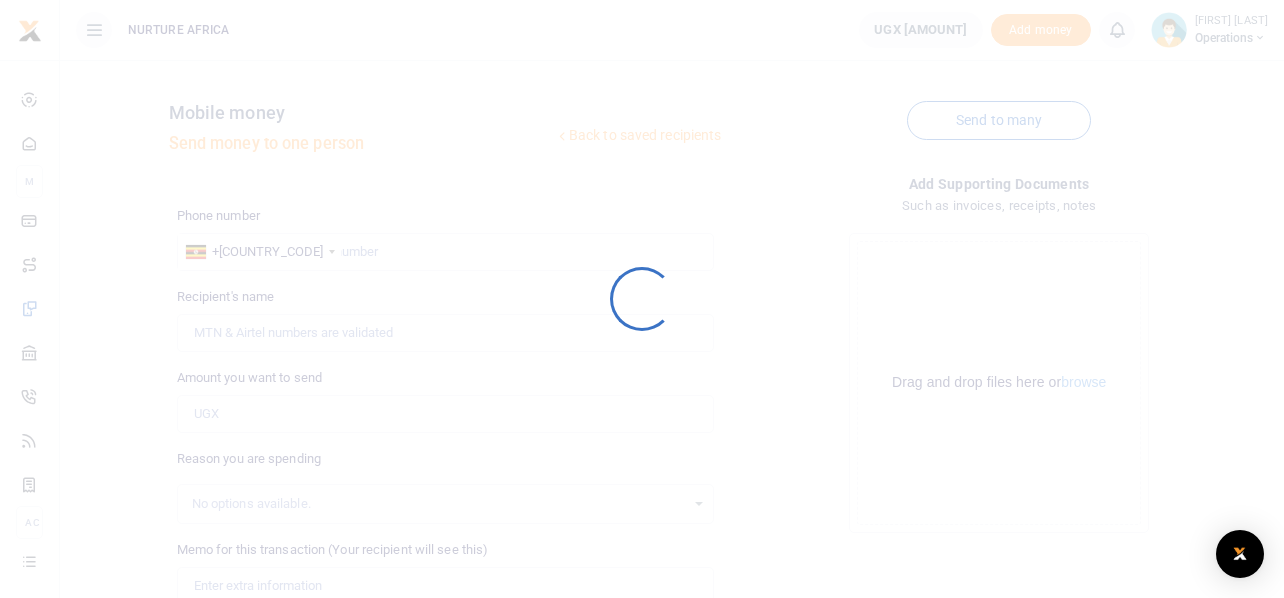 scroll, scrollTop: 0, scrollLeft: 0, axis: both 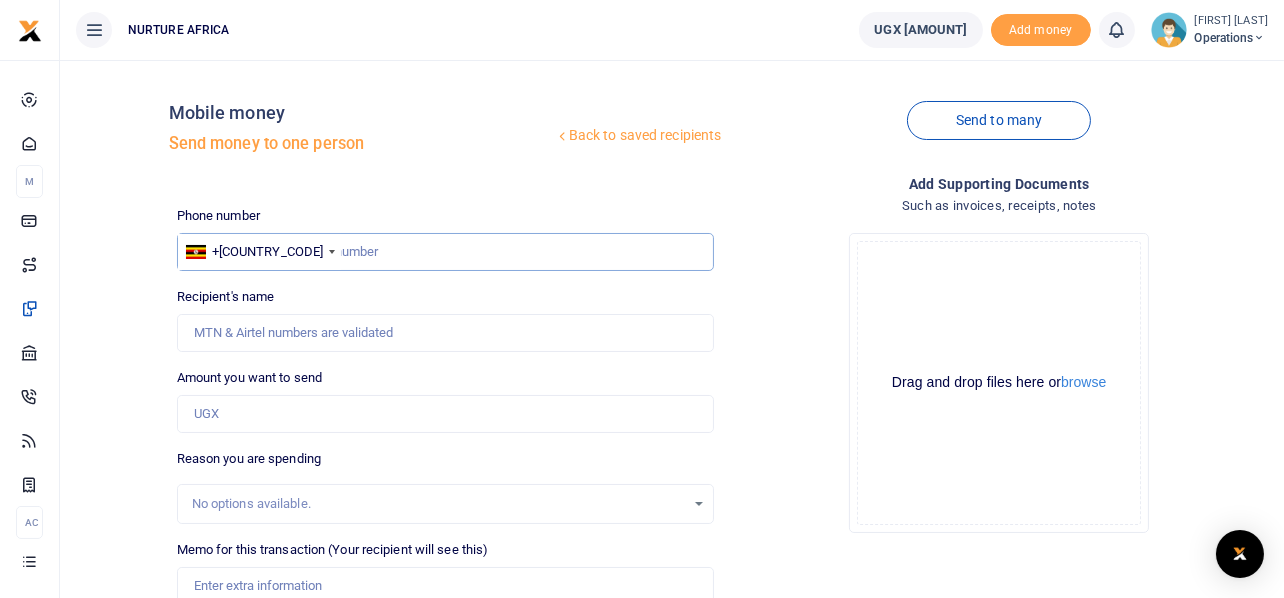 click at bounding box center (446, 252) 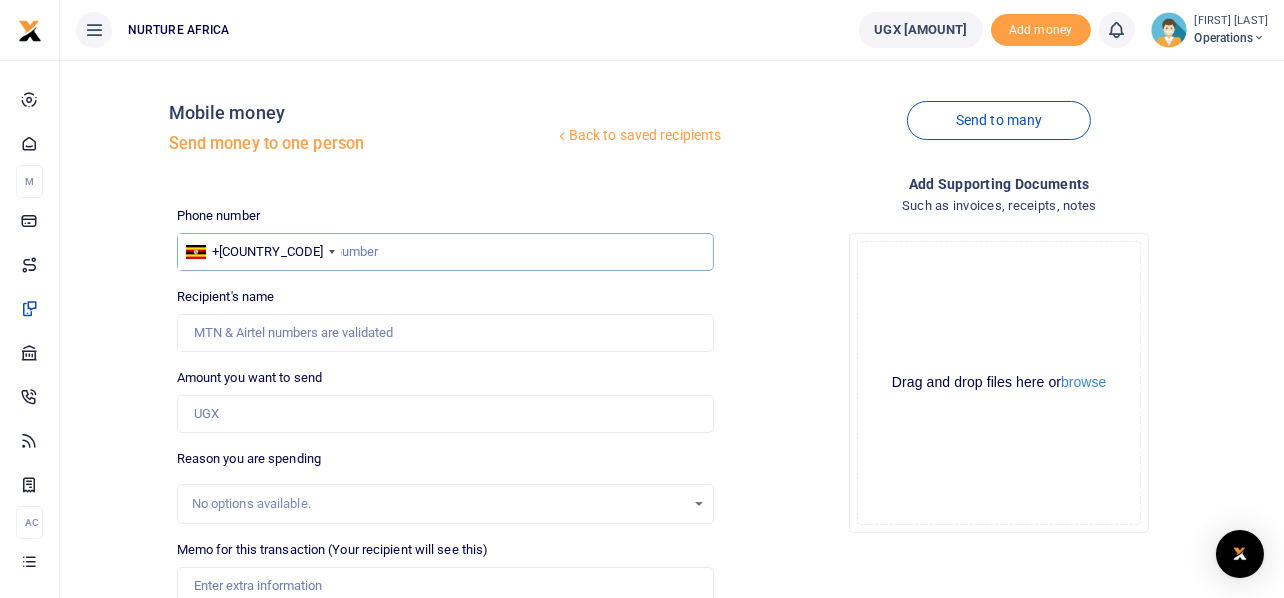 scroll, scrollTop: 287, scrollLeft: 0, axis: vertical 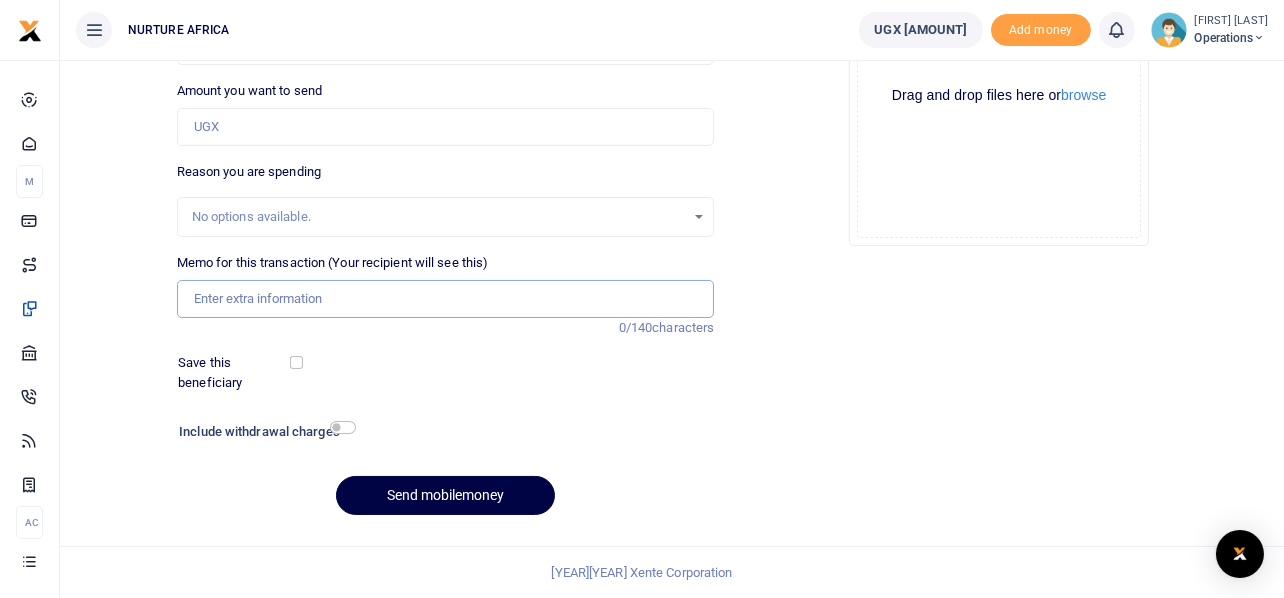 click on "Memo for this transaction (Your recipient will see this)" at bounding box center [446, 299] 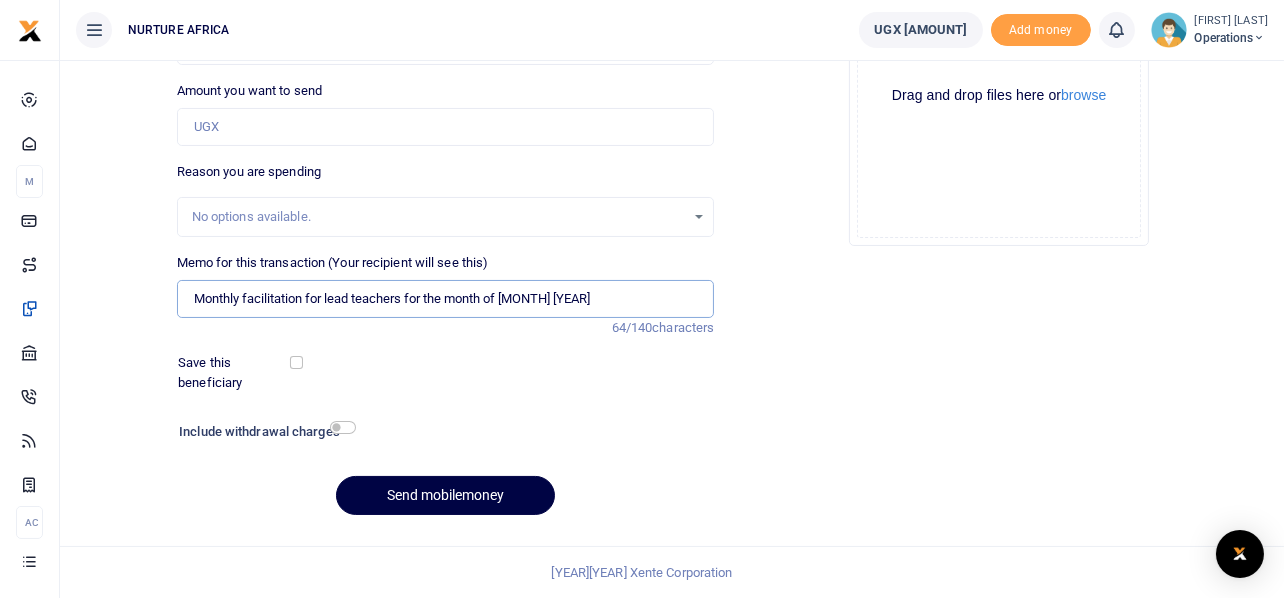 type on "Monthly facilitation for lead teachers for the month of May 2025" 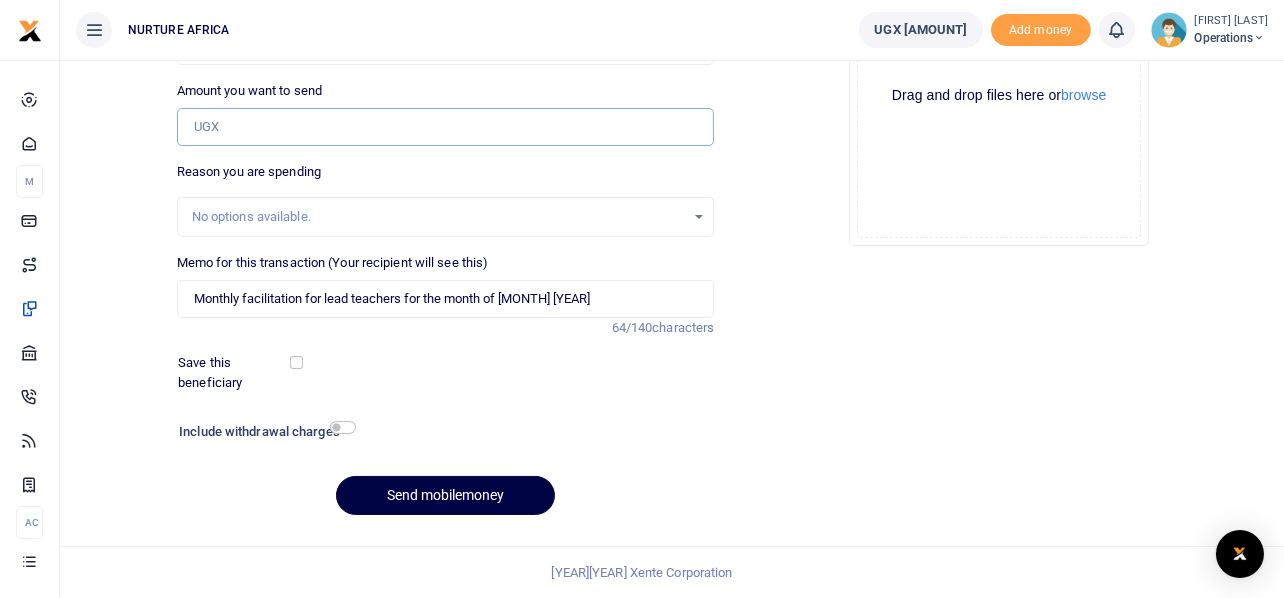 click on "Amount you want to send" at bounding box center (446, 127) 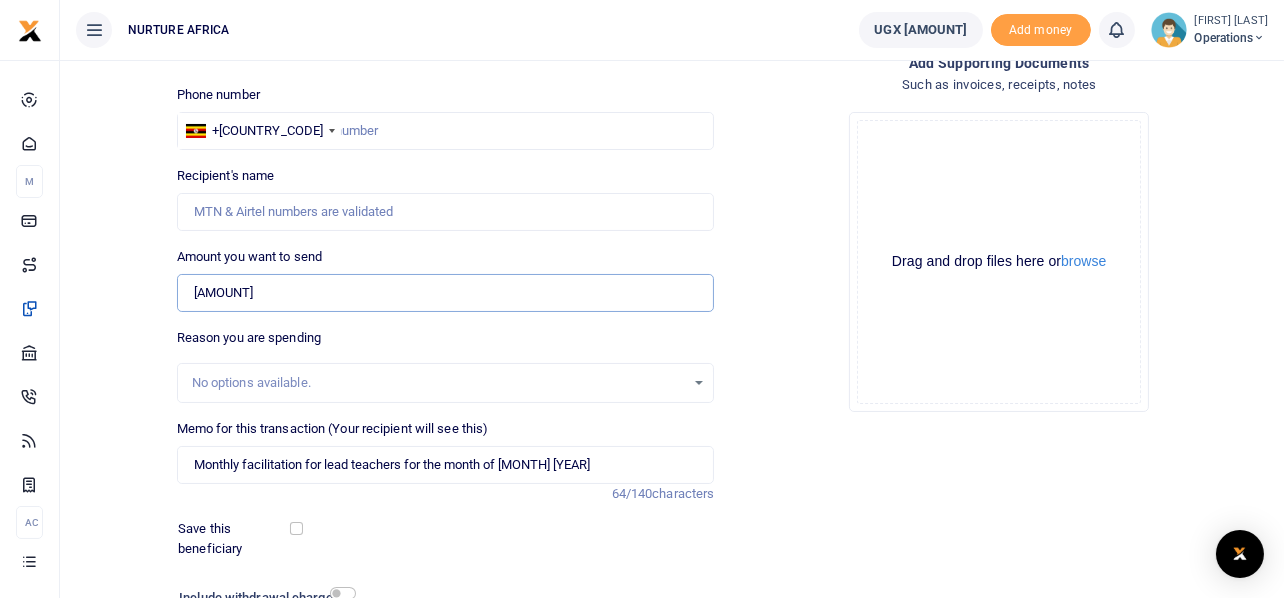 scroll, scrollTop: 117, scrollLeft: 0, axis: vertical 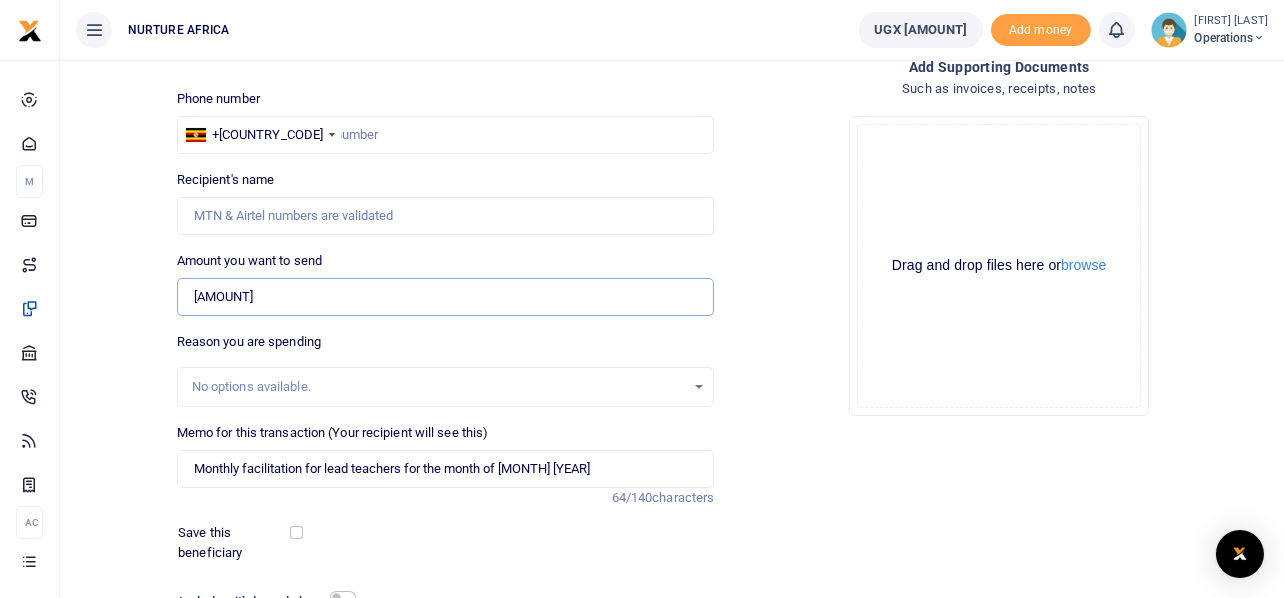 type on "100,000" 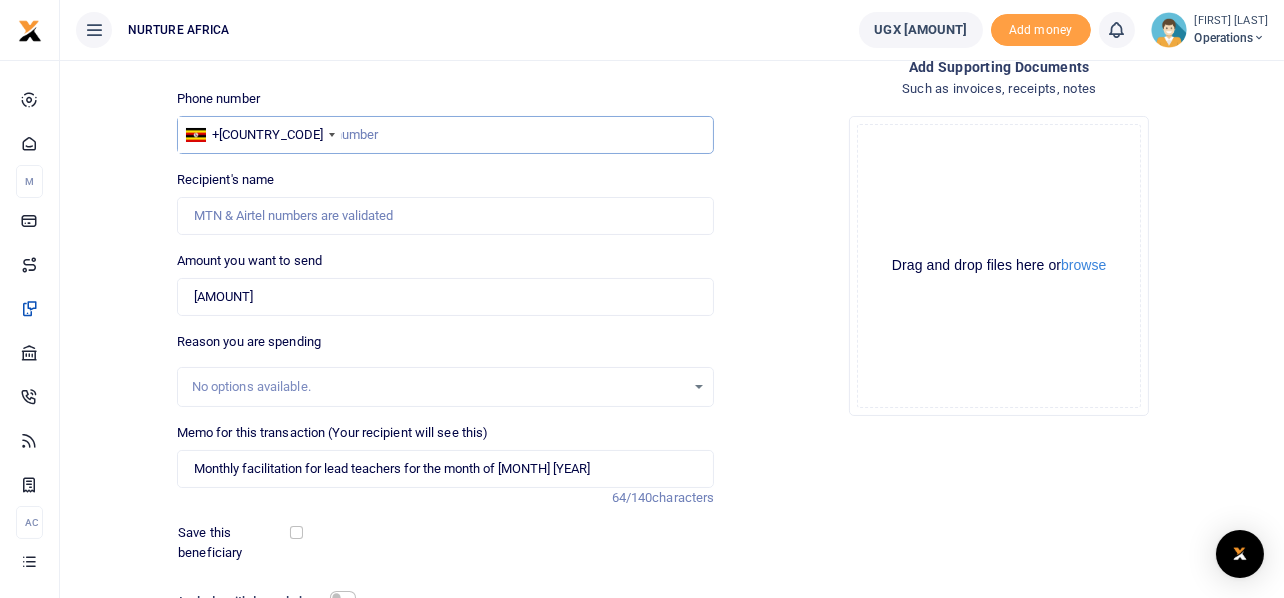 click at bounding box center (446, 135) 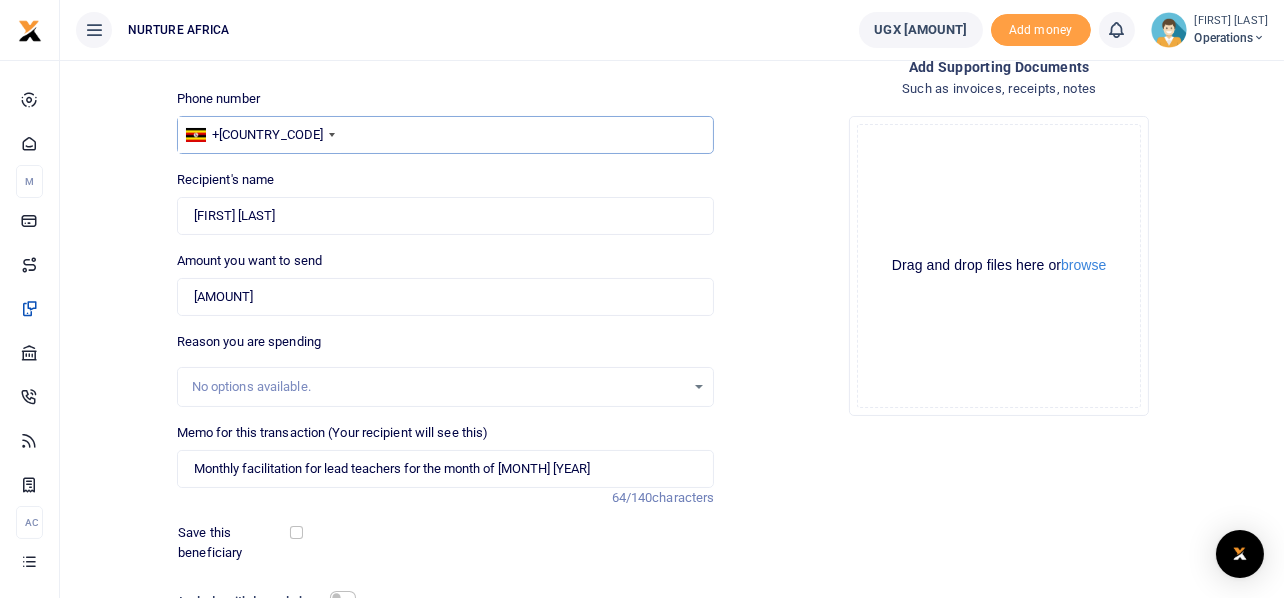 drag, startPoint x: 356, startPoint y: 143, endPoint x: 262, endPoint y: 141, distance: 94.02127 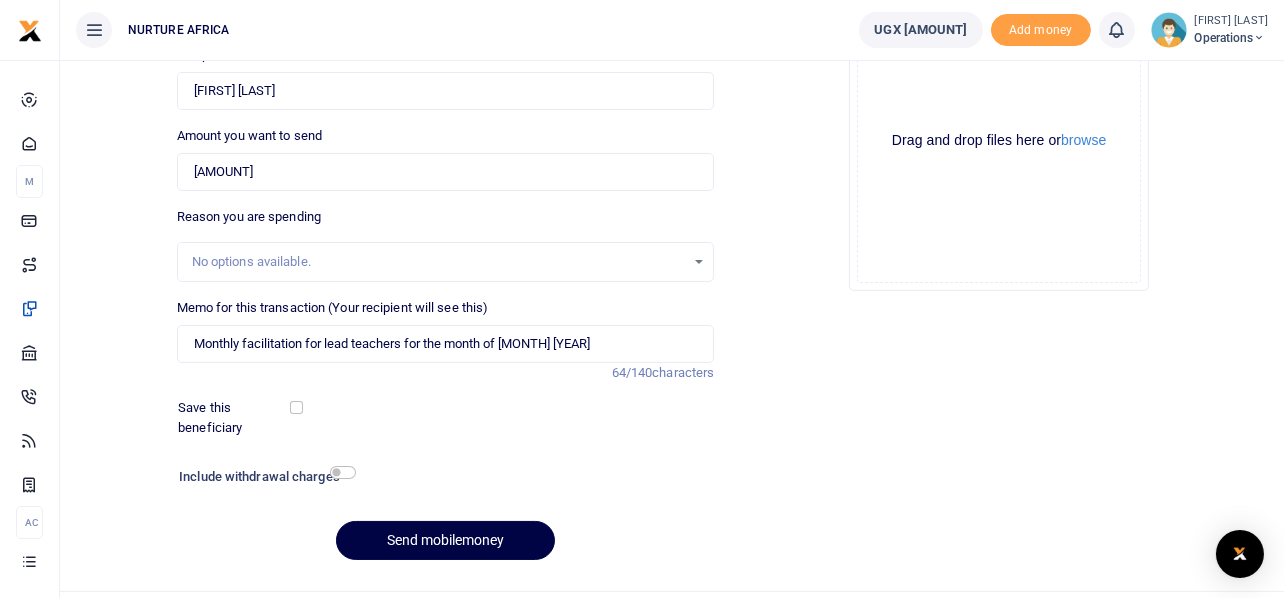 scroll, scrollTop: 287, scrollLeft: 0, axis: vertical 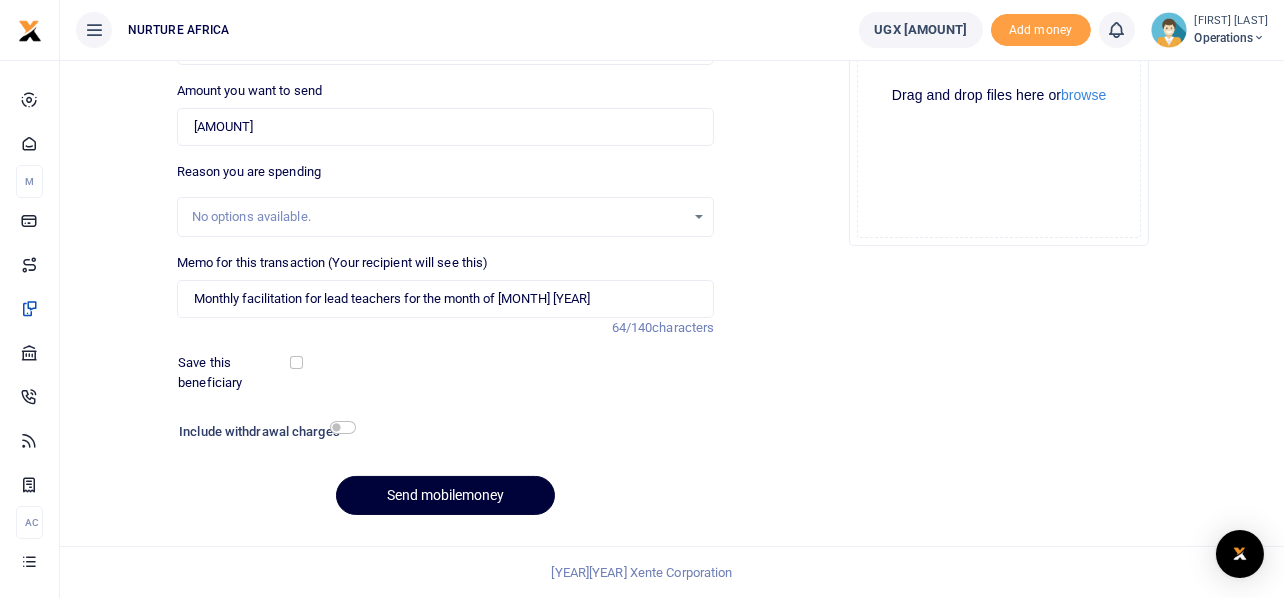 type on "757906878" 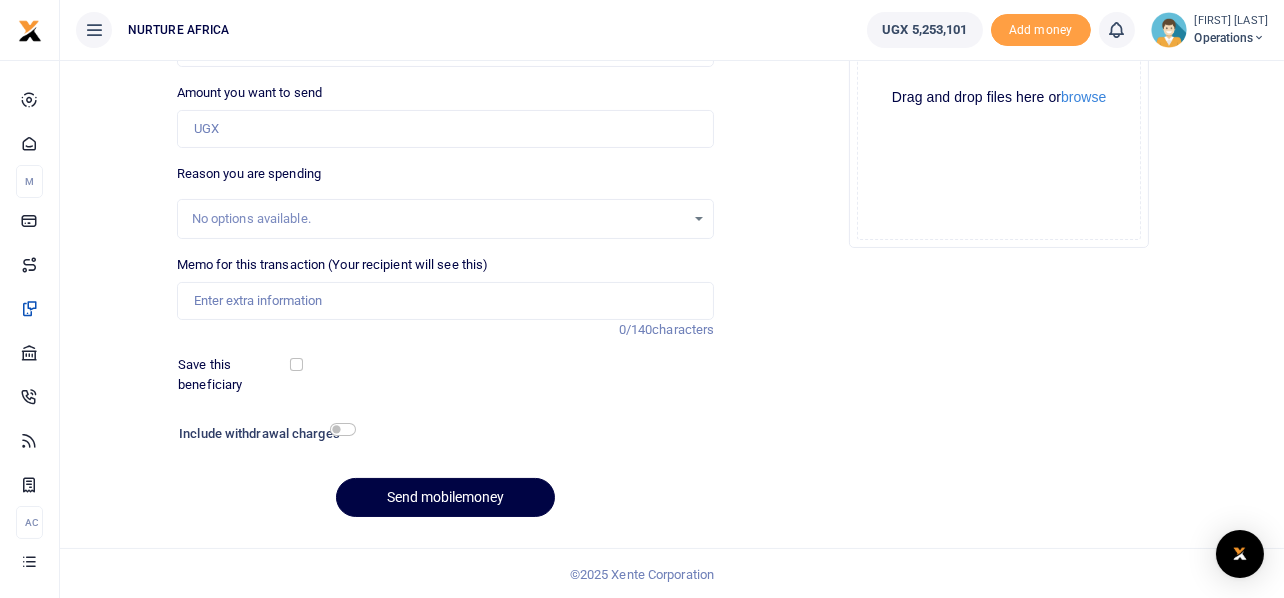 scroll, scrollTop: 0, scrollLeft: 0, axis: both 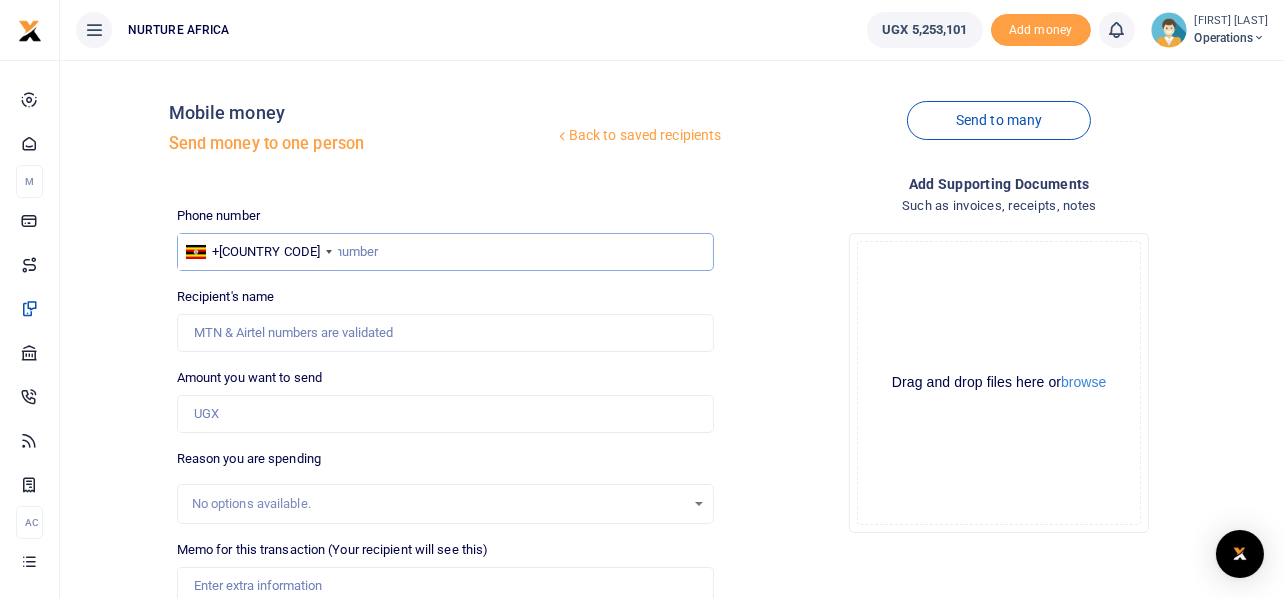 click at bounding box center [446, 252] 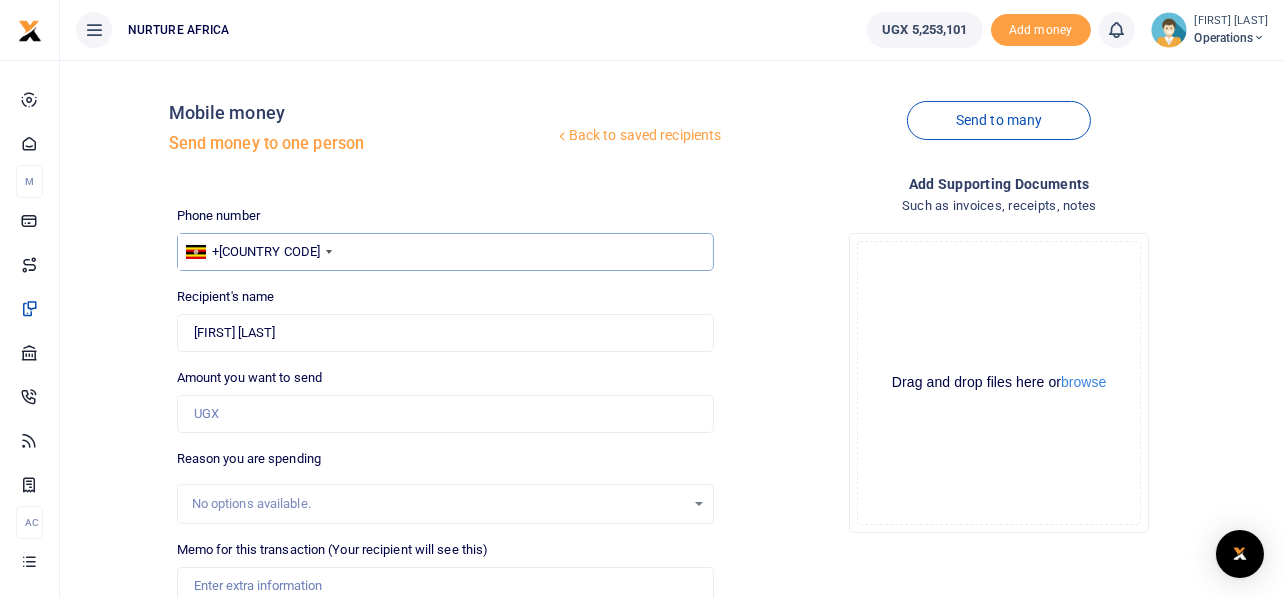 type on "256708274319" 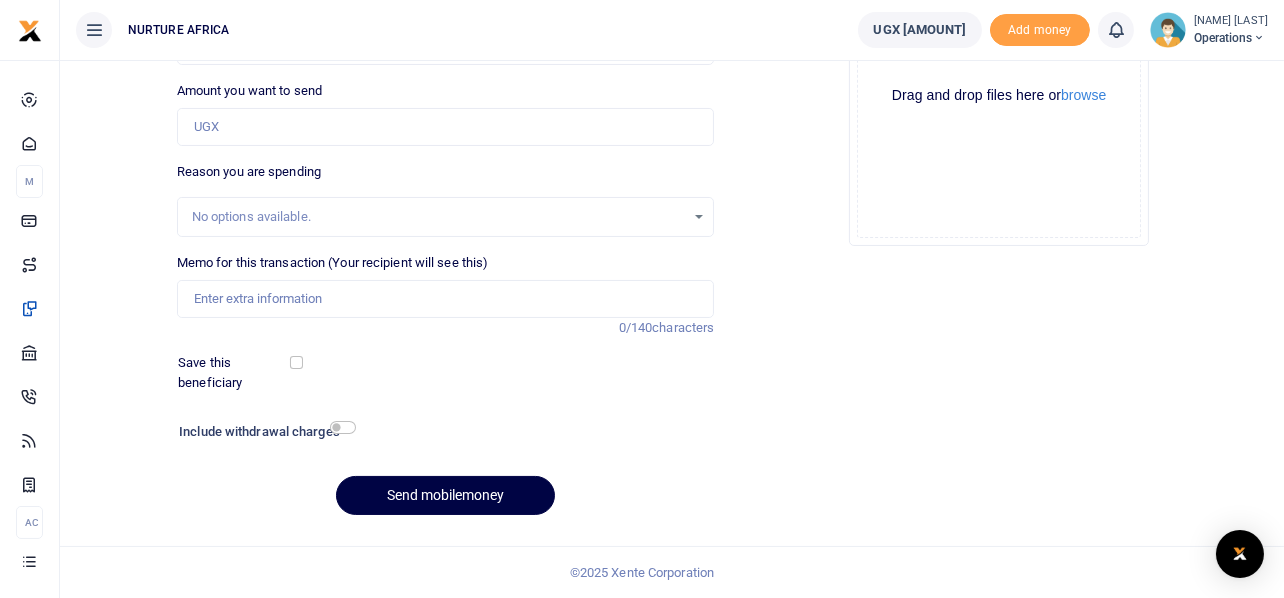 scroll, scrollTop: 0, scrollLeft: 0, axis: both 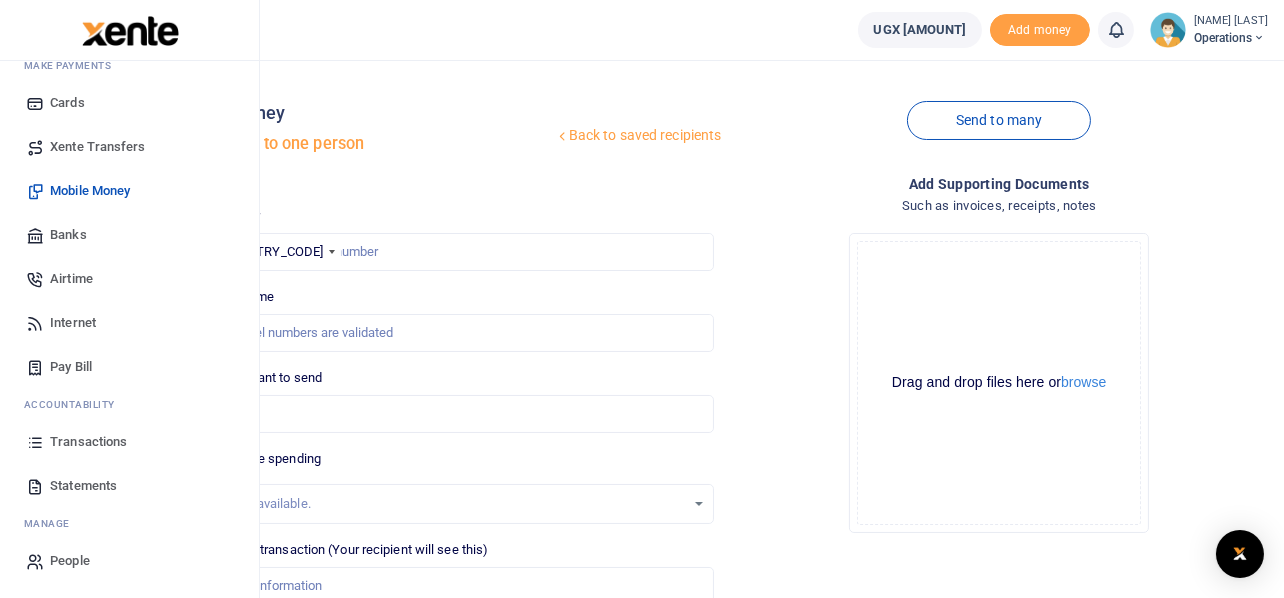 click on "Transactions" at bounding box center [88, 442] 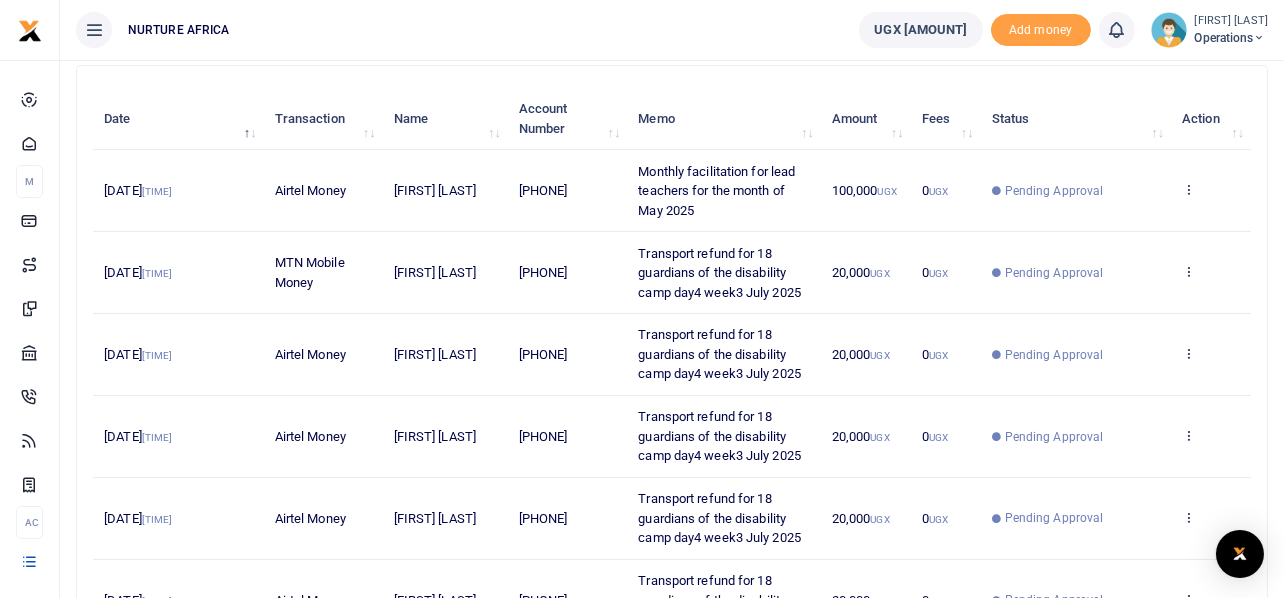 scroll, scrollTop: 729, scrollLeft: 0, axis: vertical 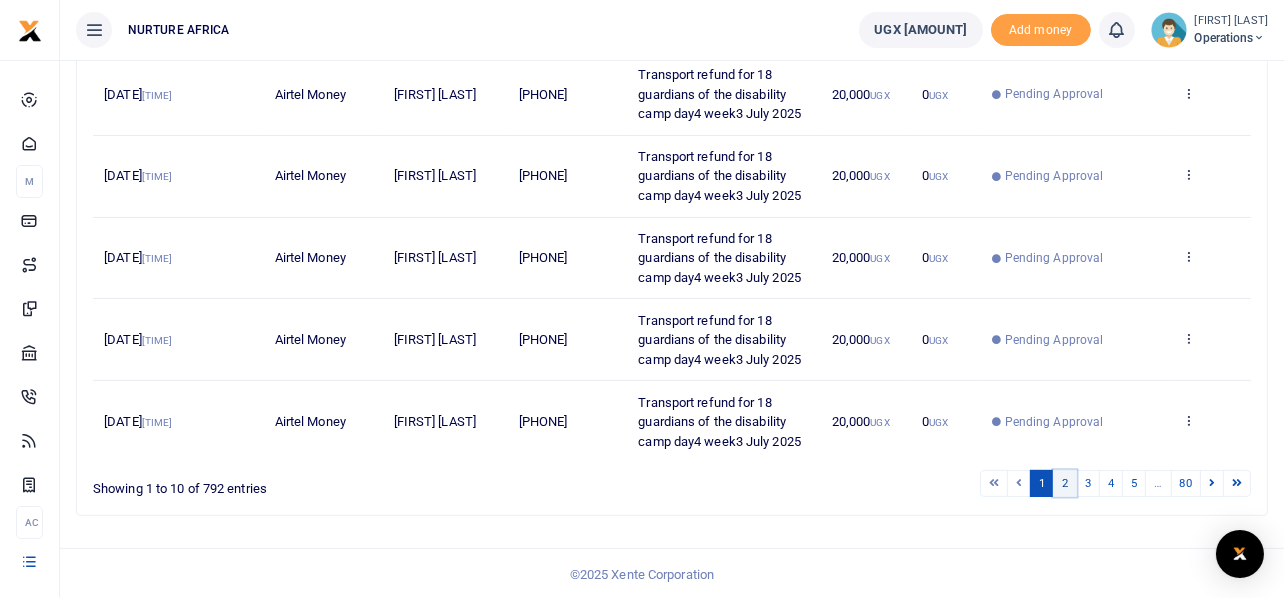 click on "2" at bounding box center (994, 483) 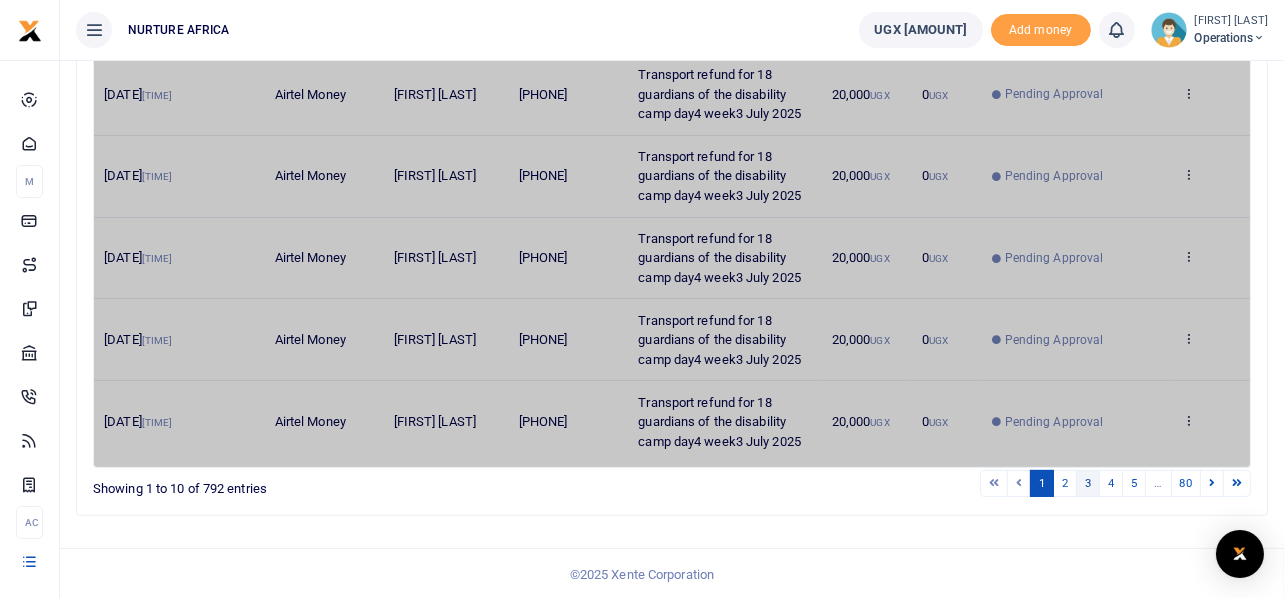 scroll, scrollTop: 710, scrollLeft: 0, axis: vertical 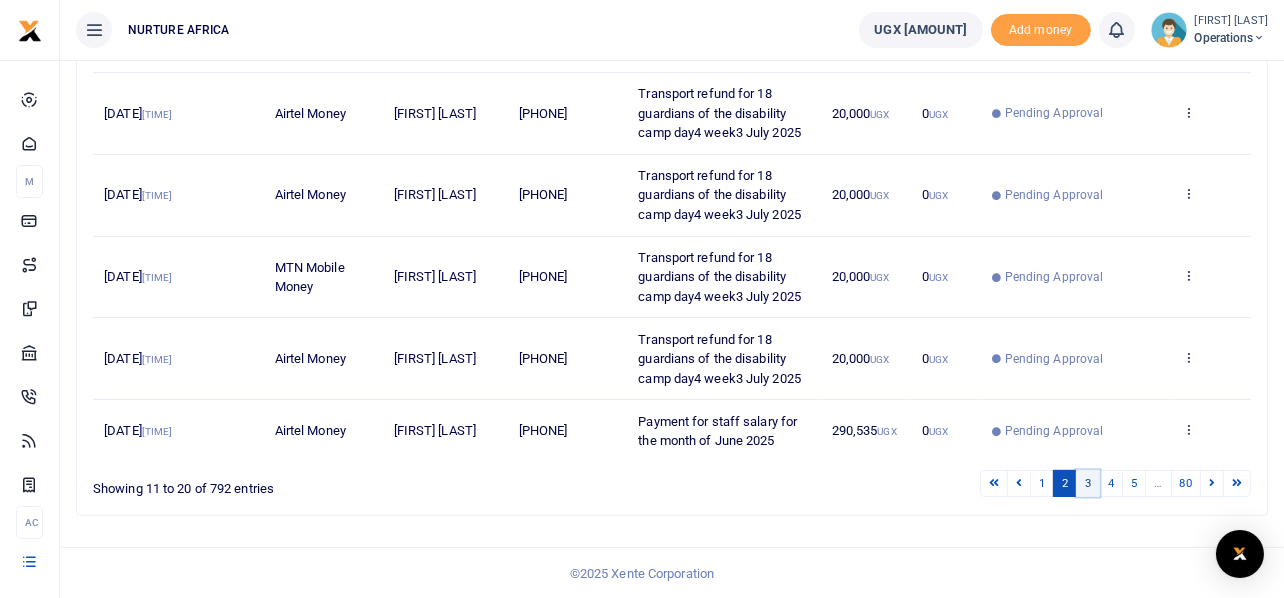 click on "3" at bounding box center [994, 483] 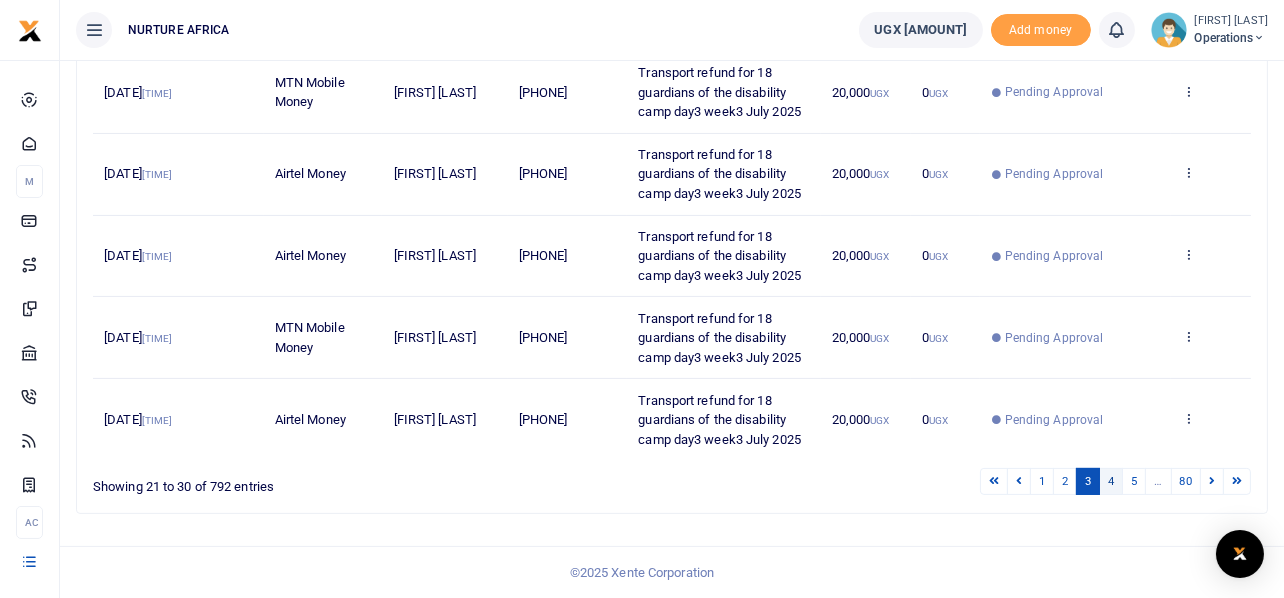scroll, scrollTop: 691, scrollLeft: 0, axis: vertical 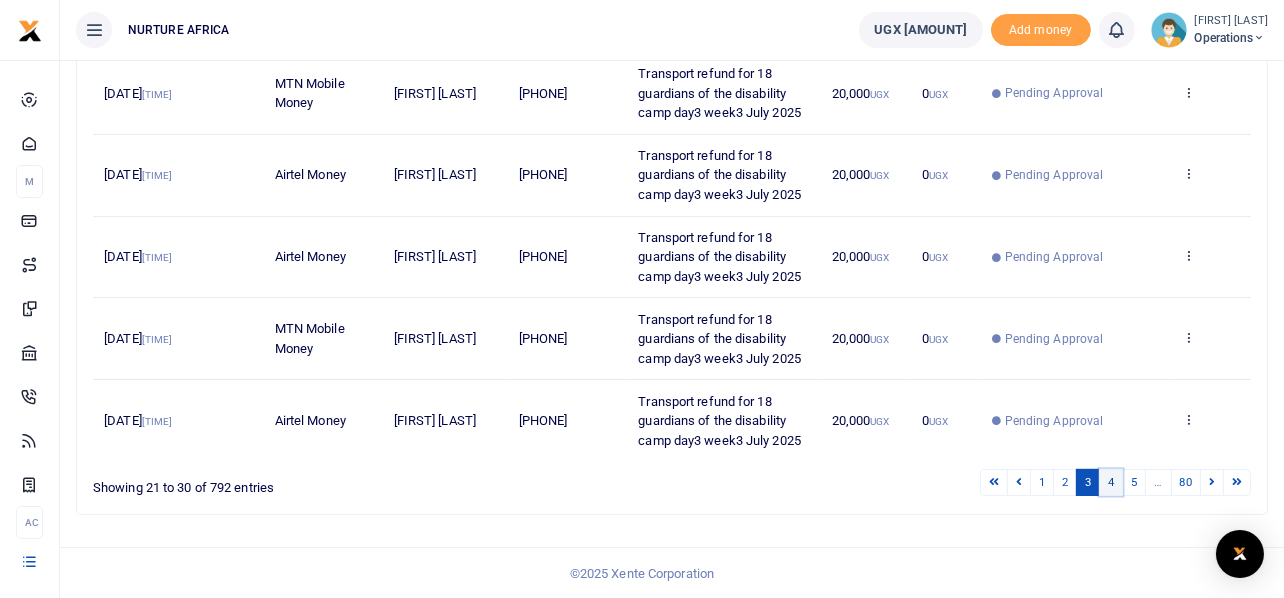 click on "4" at bounding box center [994, 482] 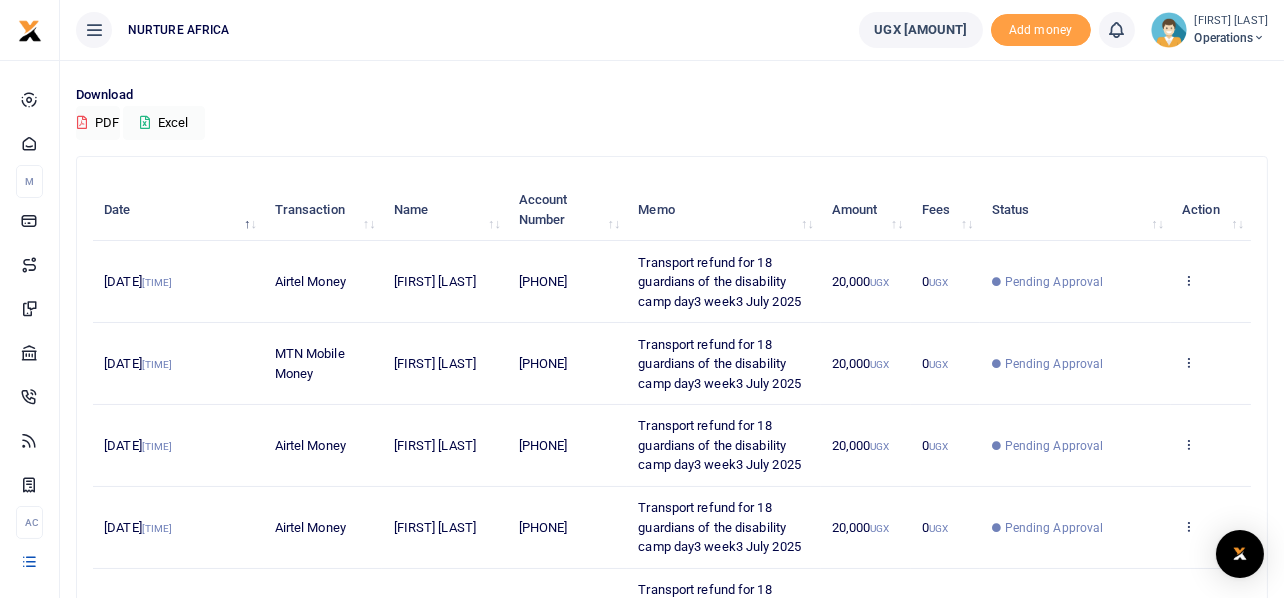 scroll, scrollTop: 729, scrollLeft: 0, axis: vertical 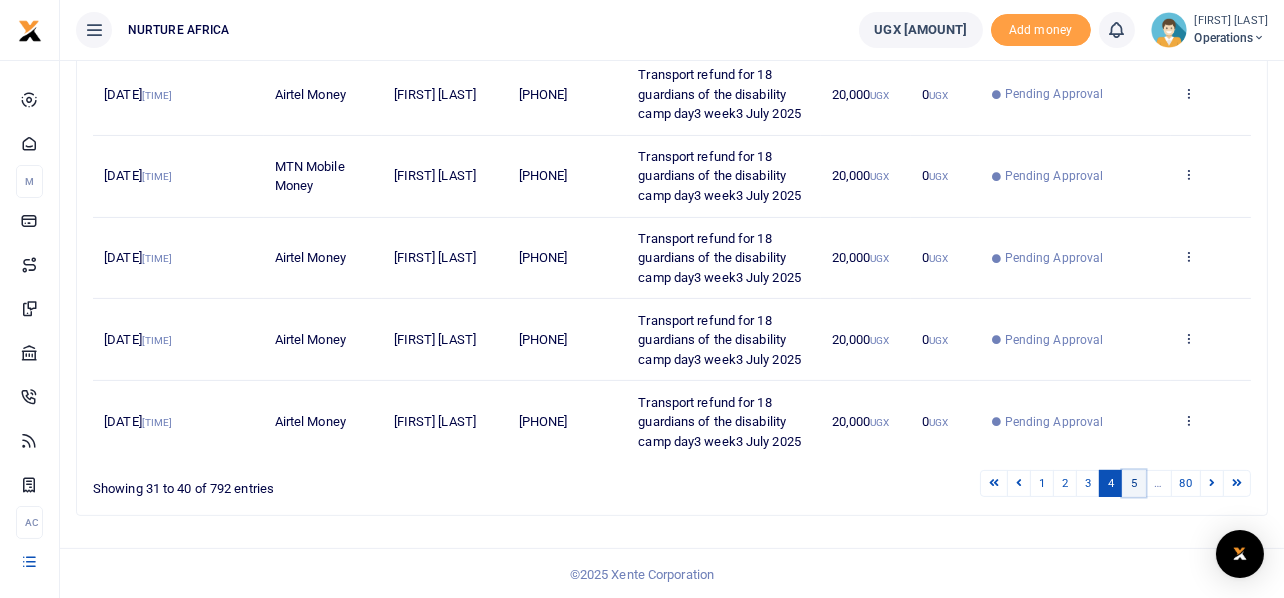 click on "5" at bounding box center (994, 483) 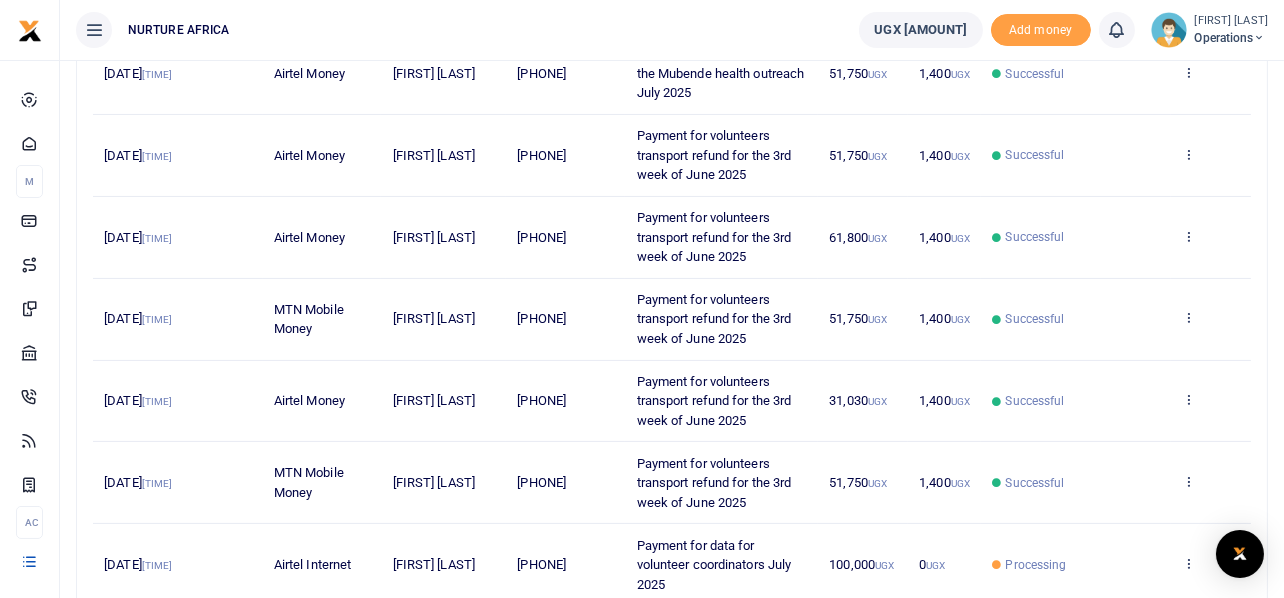 scroll, scrollTop: 768, scrollLeft: 0, axis: vertical 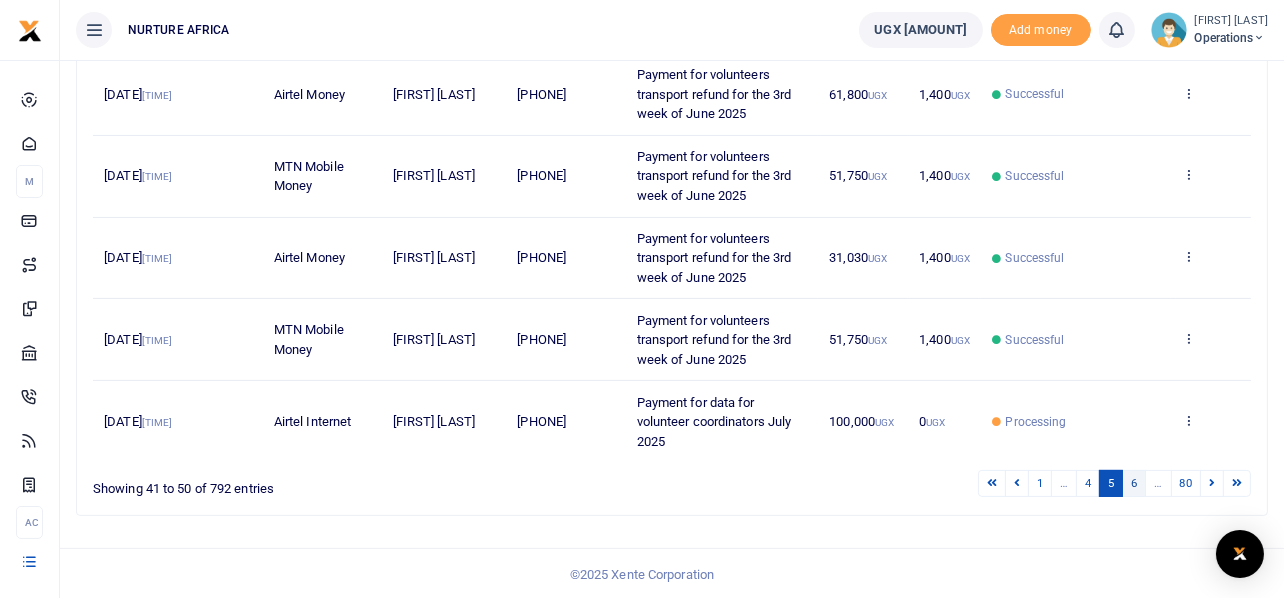 click on "6" at bounding box center (992, 483) 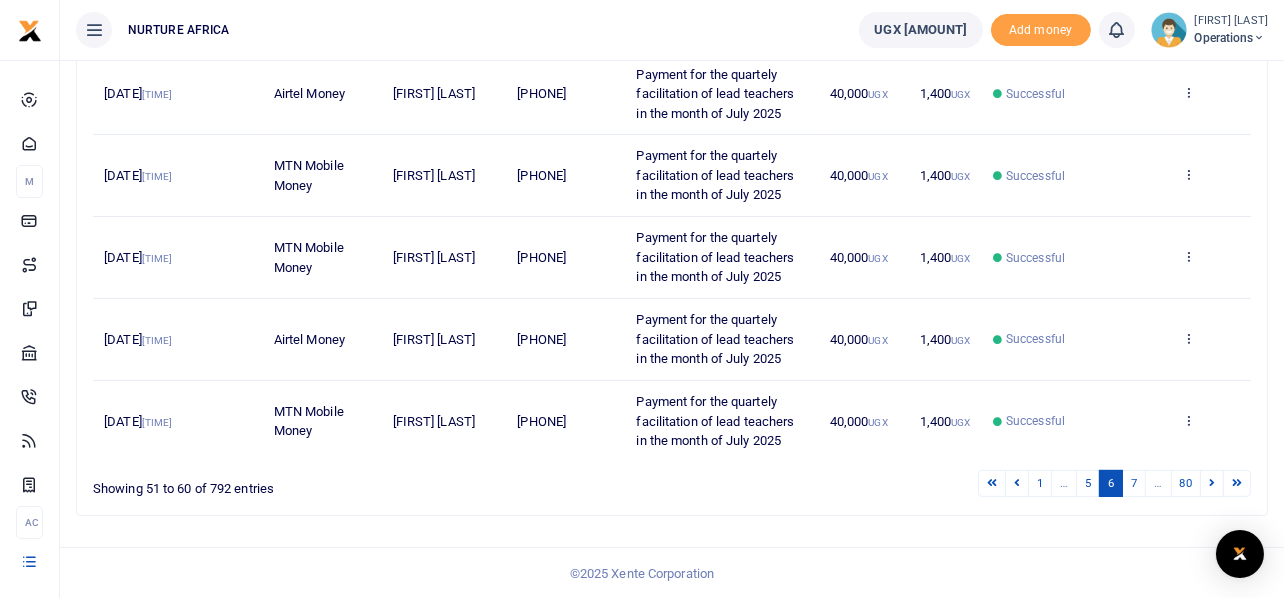 scroll, scrollTop: 748, scrollLeft: 0, axis: vertical 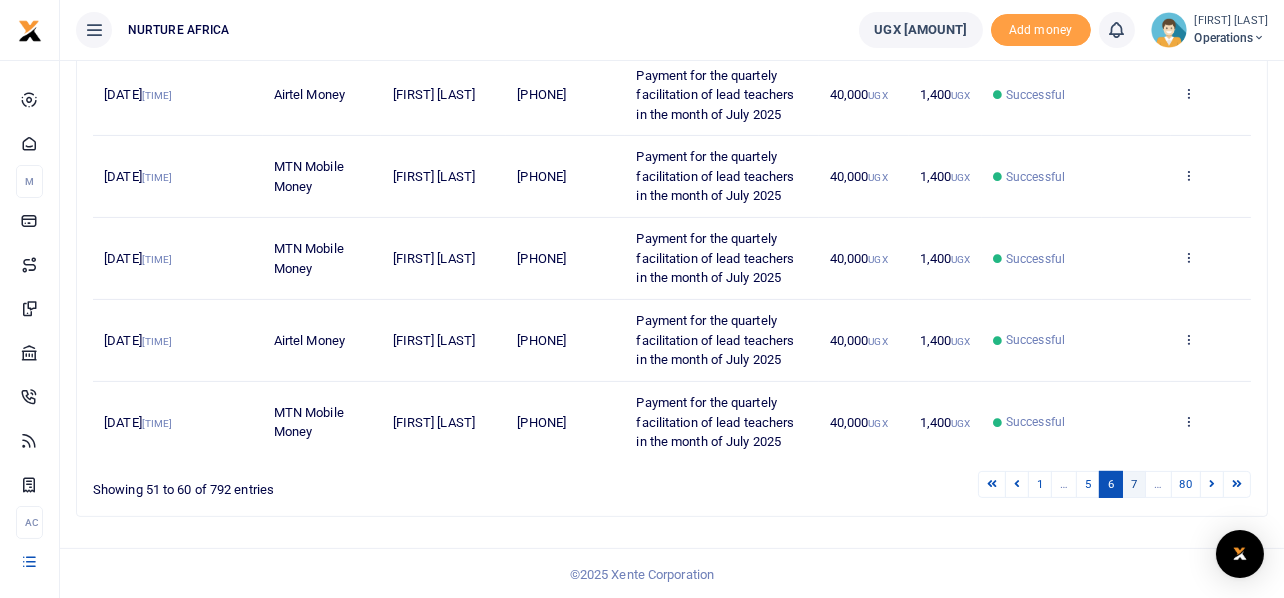 click on "7" at bounding box center (992, 484) 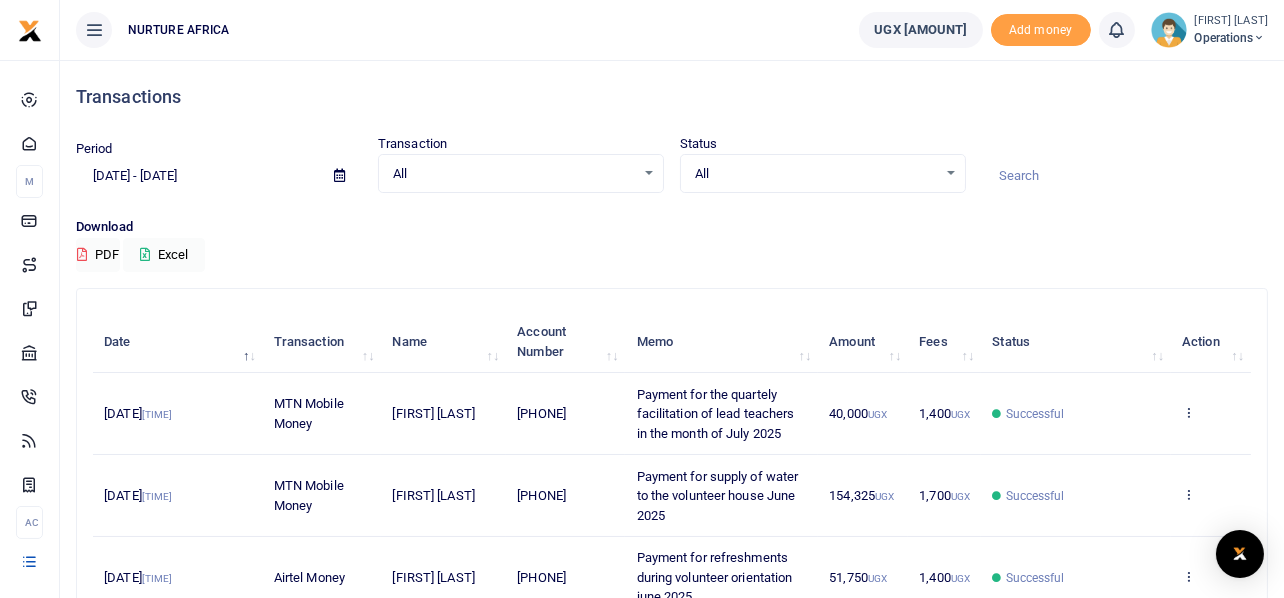 scroll, scrollTop: 729, scrollLeft: 0, axis: vertical 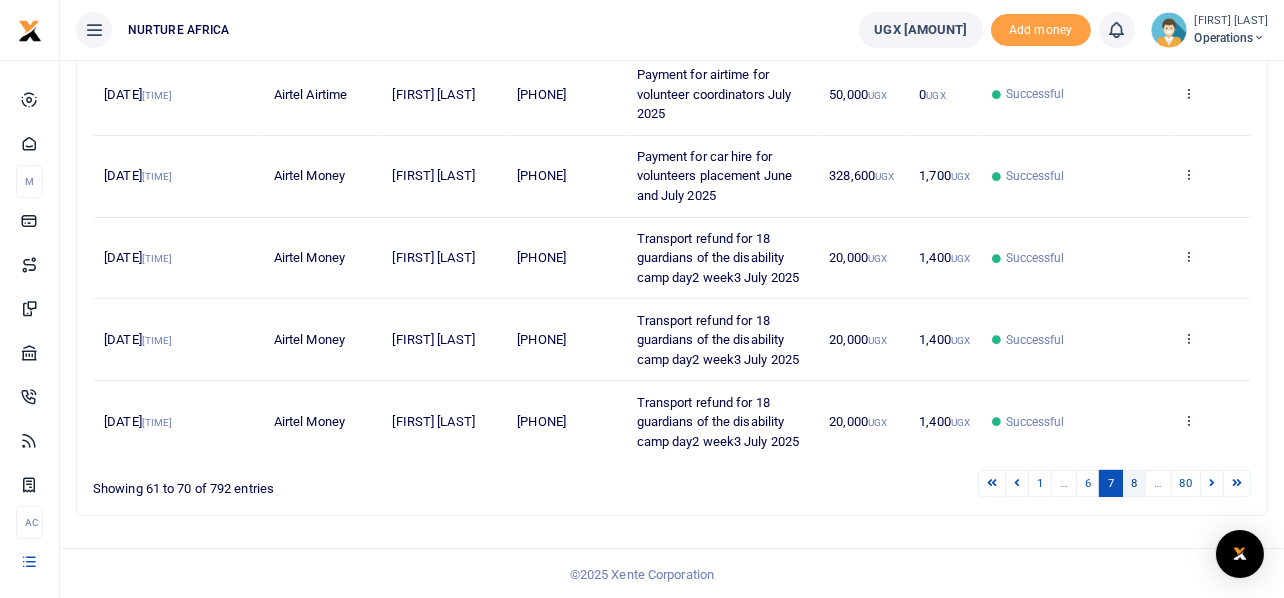 click on "8" at bounding box center (992, 483) 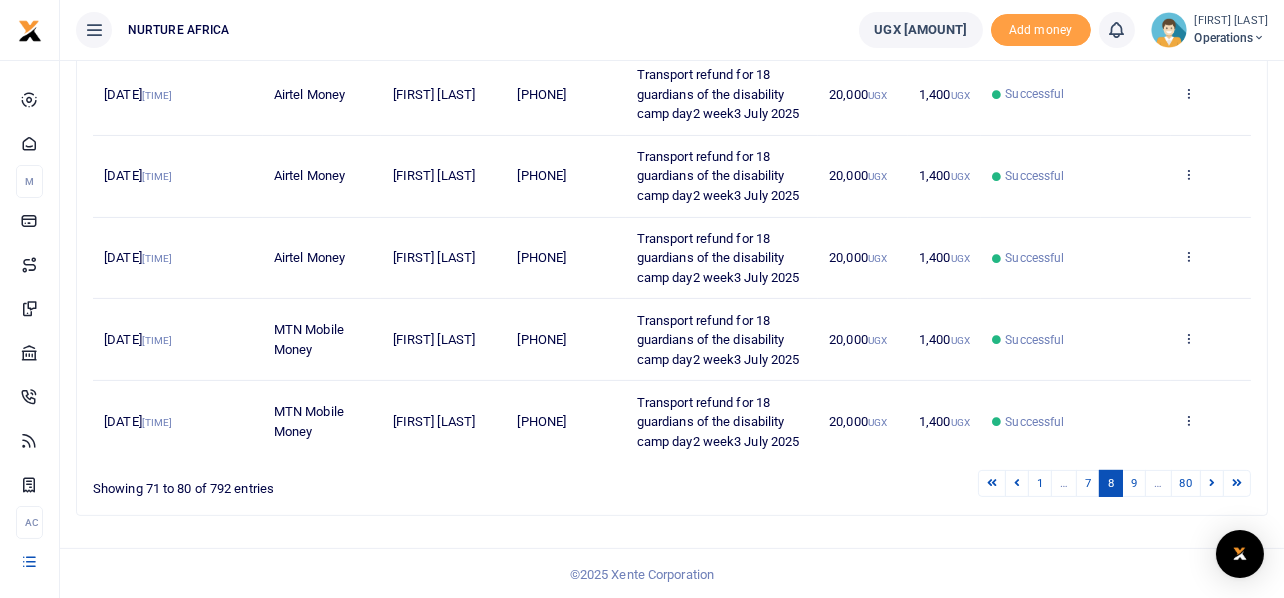 click on "9" at bounding box center [992, 483] 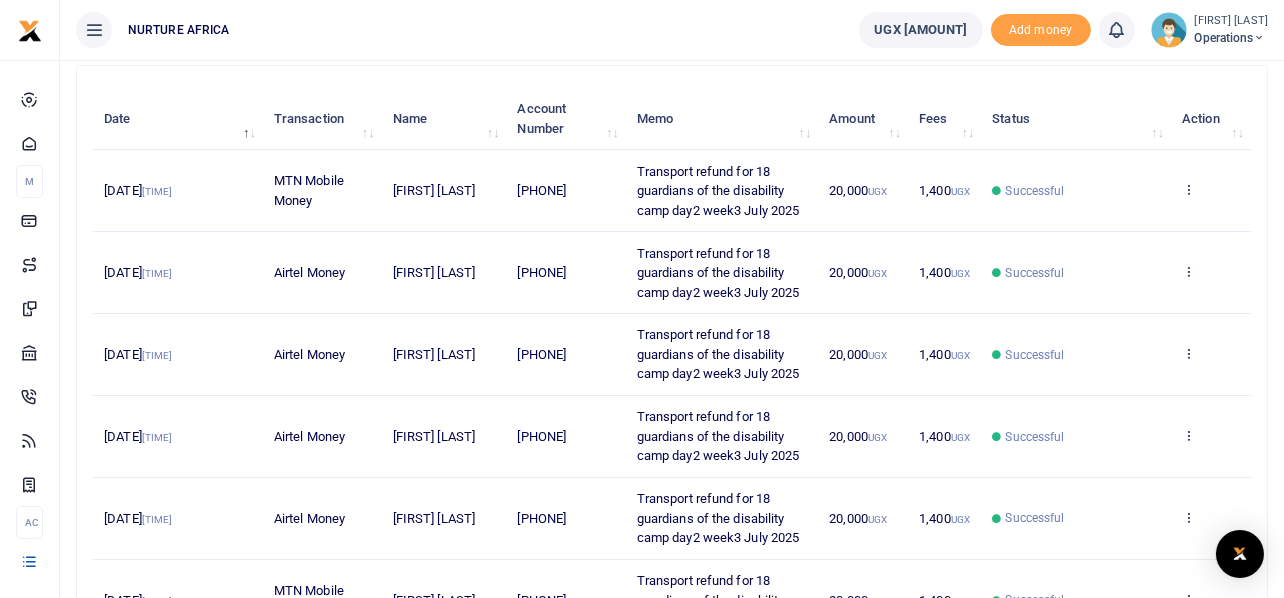scroll, scrollTop: 729, scrollLeft: 0, axis: vertical 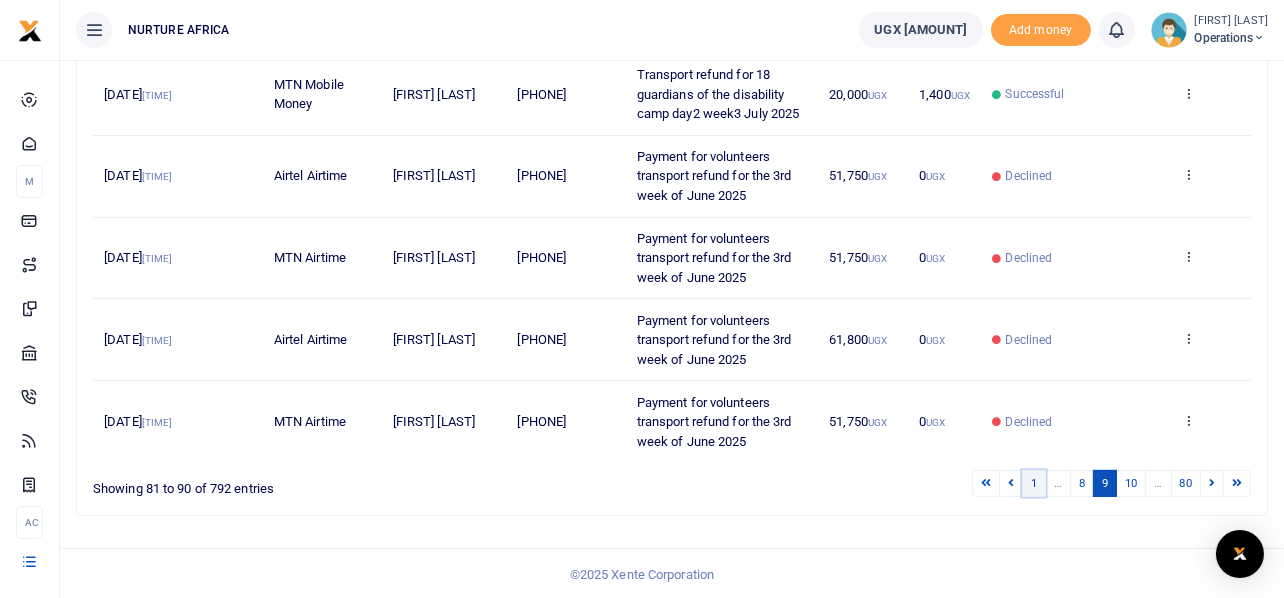 click on "1" at bounding box center [986, 483] 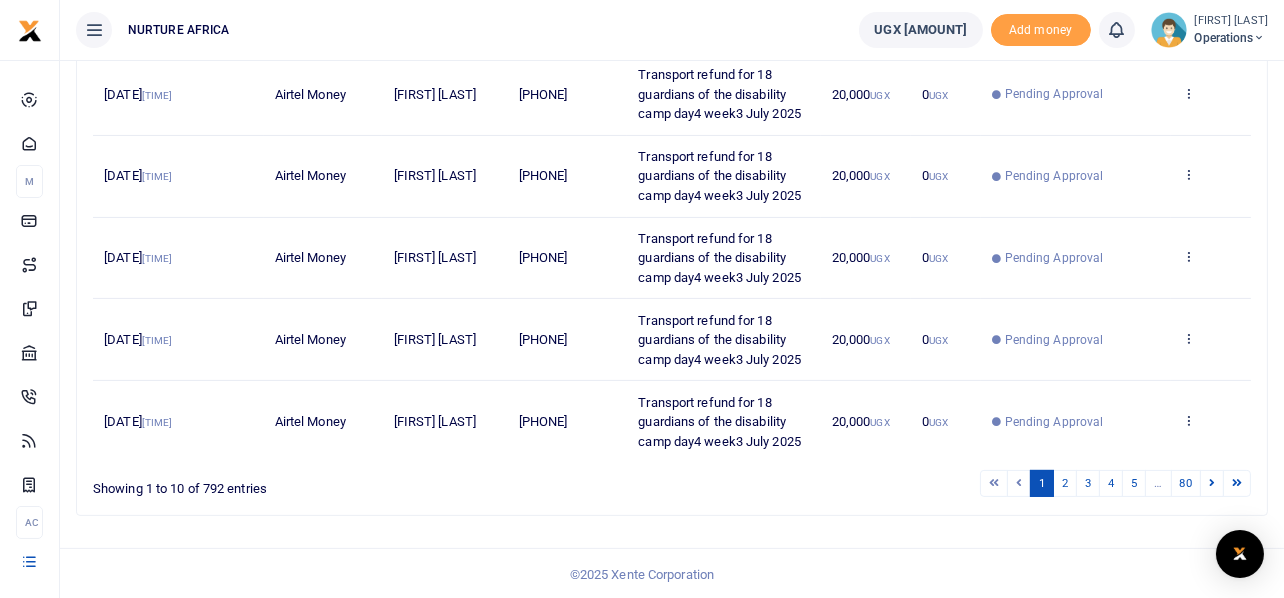 scroll, scrollTop: 0, scrollLeft: 0, axis: both 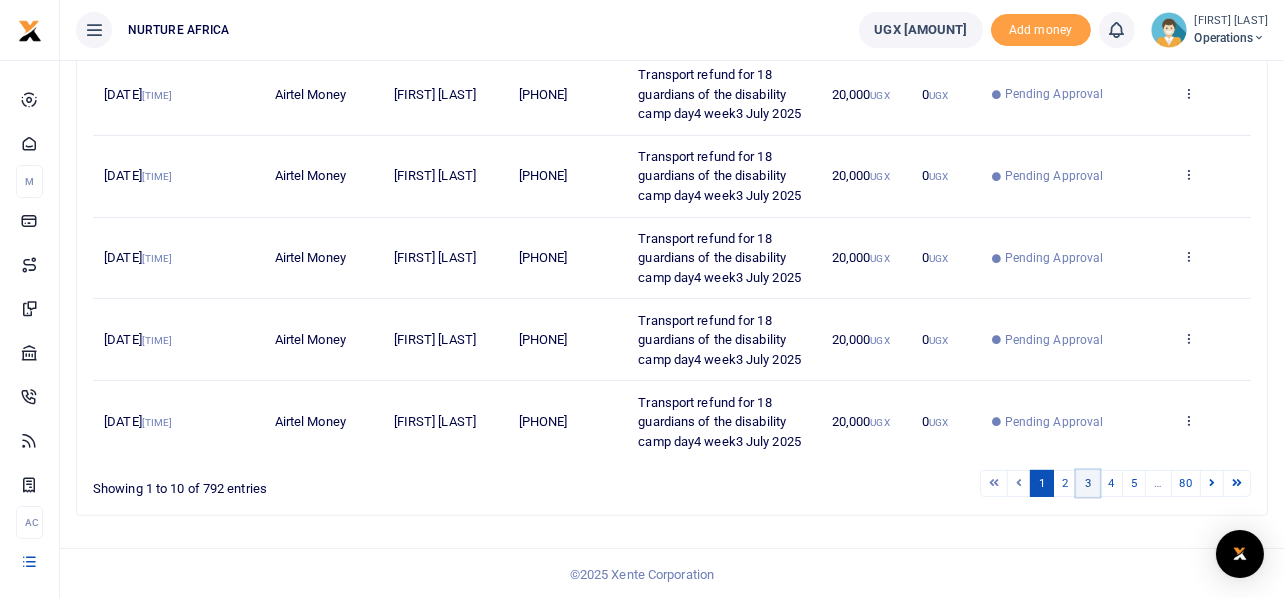 click on "3" at bounding box center (994, 483) 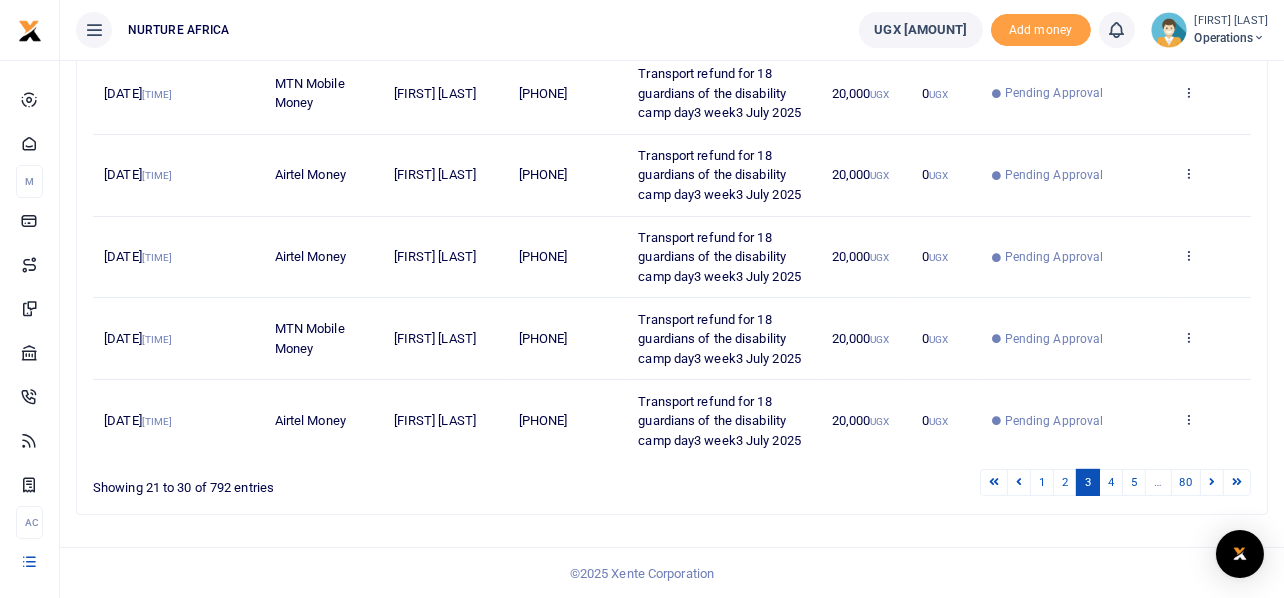scroll, scrollTop: 690, scrollLeft: 0, axis: vertical 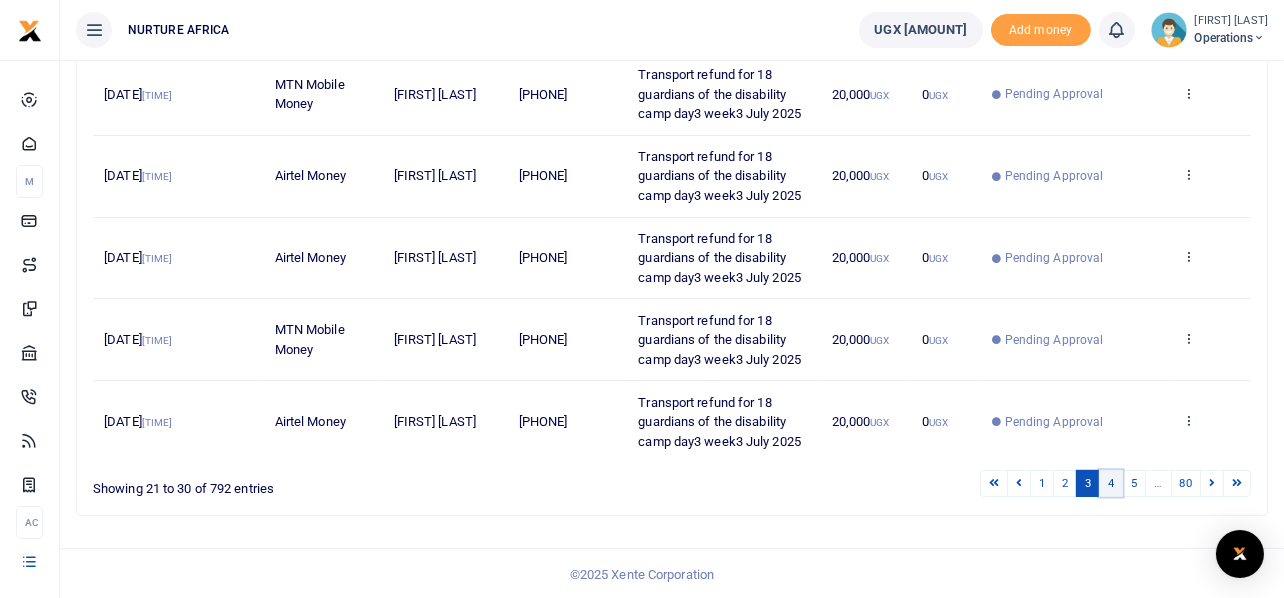 click on "4" at bounding box center [994, 483] 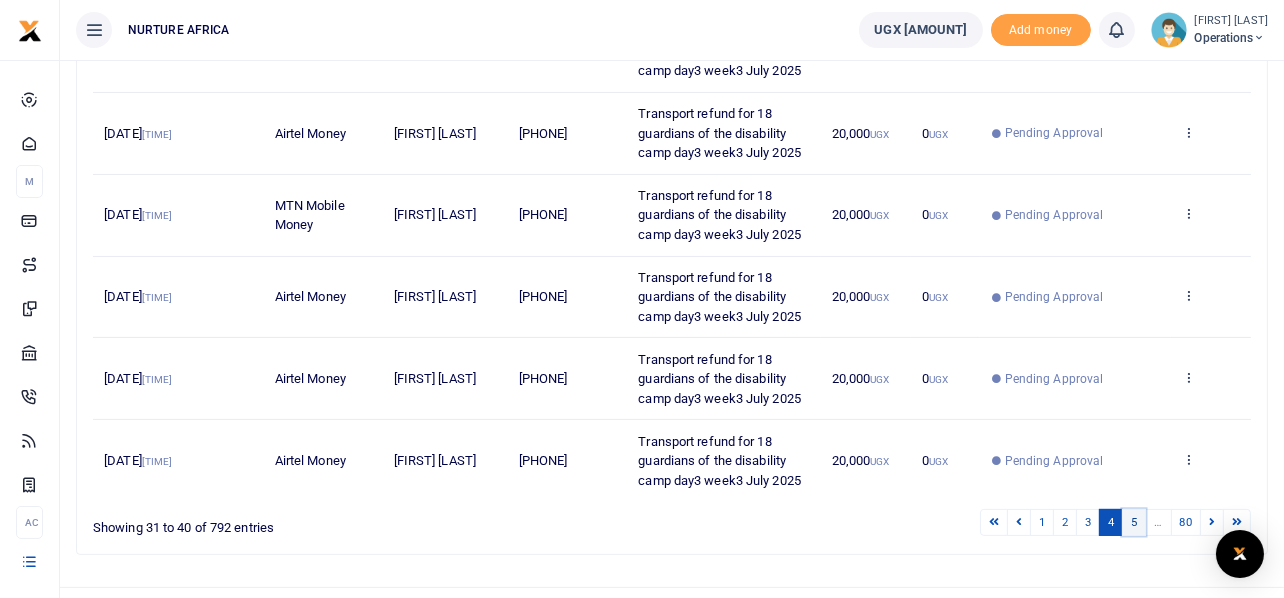 click on "5" at bounding box center (994, 522) 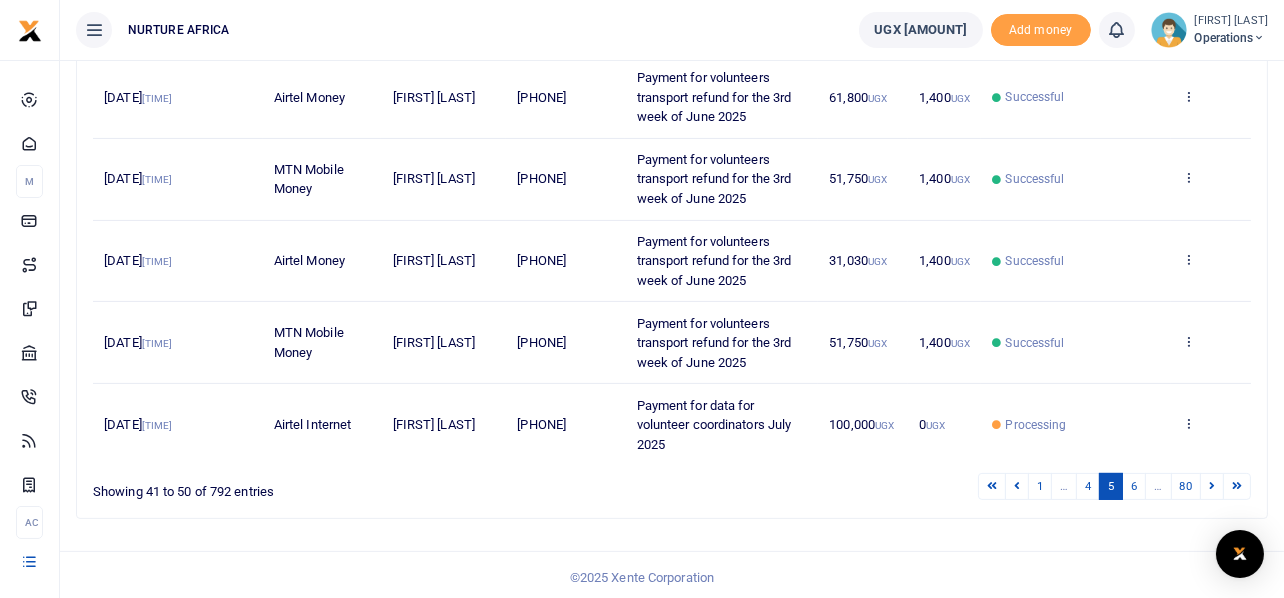 scroll, scrollTop: 768, scrollLeft: 0, axis: vertical 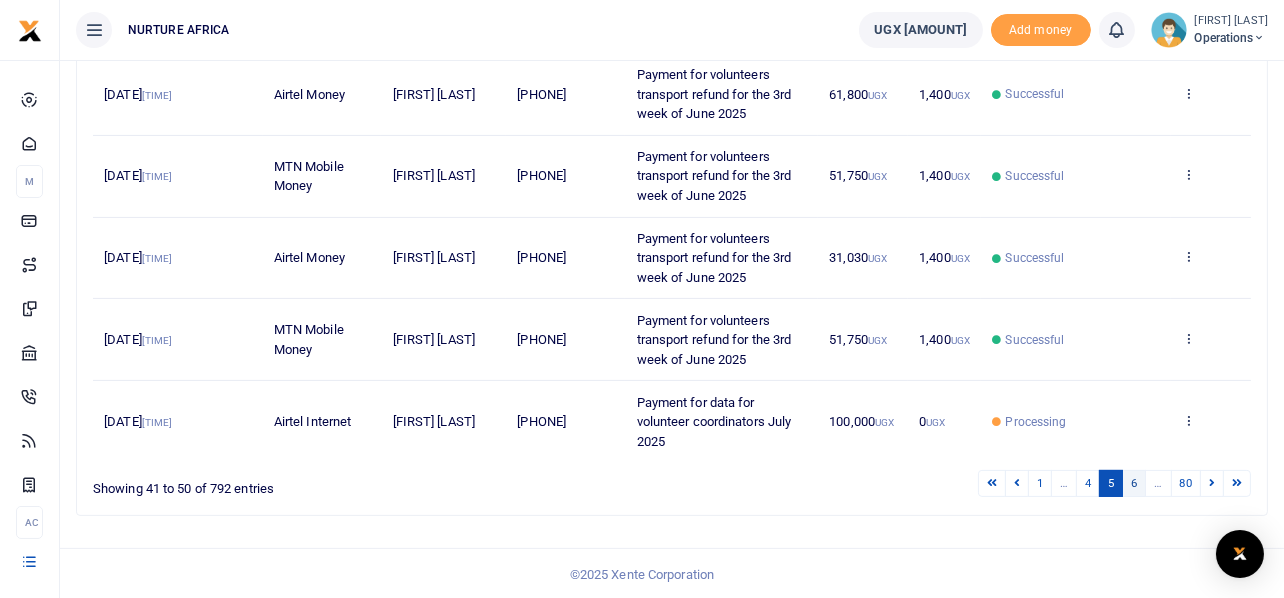 click on "6" at bounding box center [992, 483] 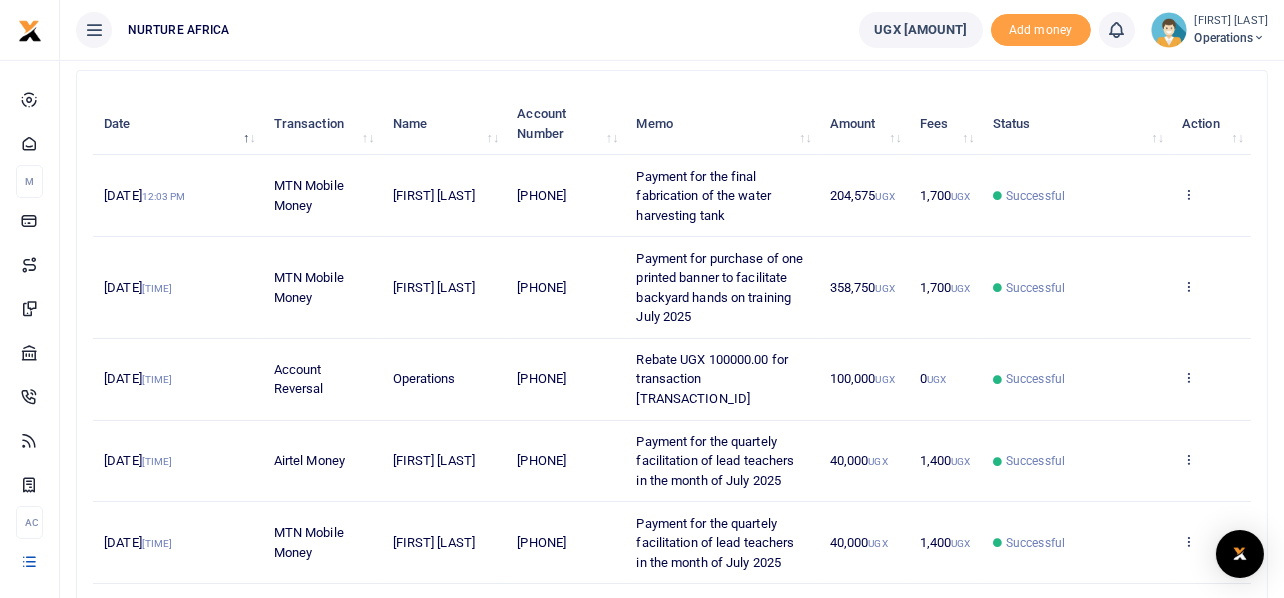 scroll, scrollTop: 219, scrollLeft: 0, axis: vertical 